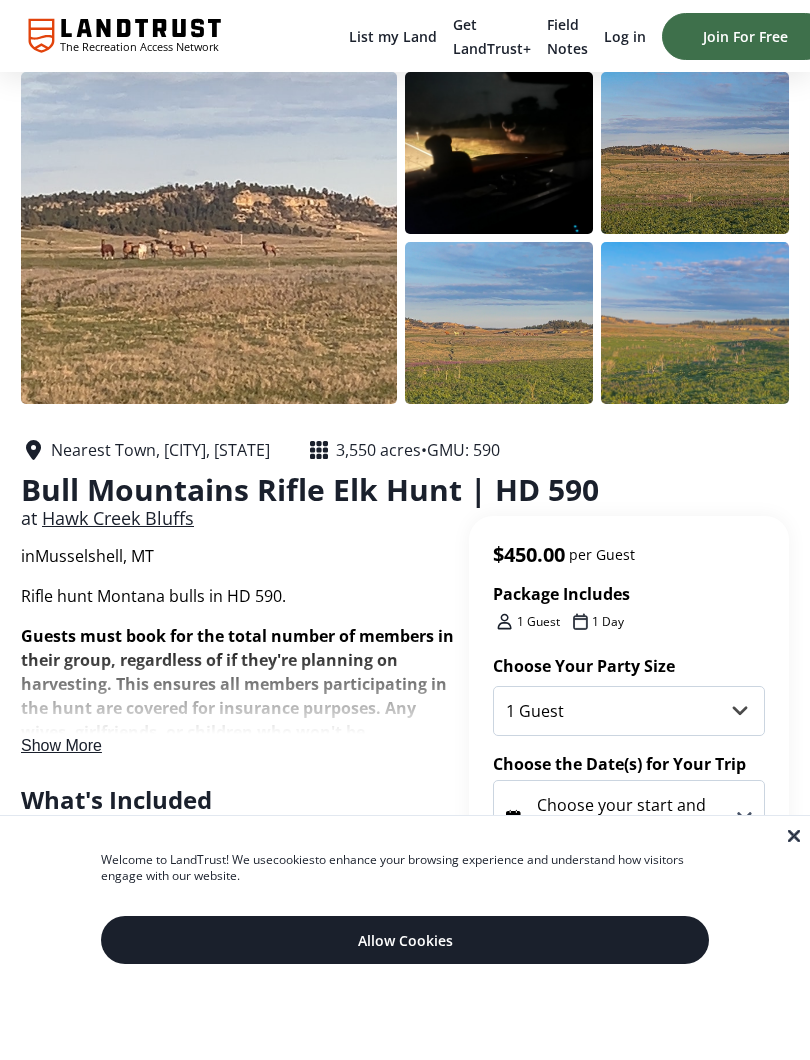 scroll, scrollTop: 0, scrollLeft: 0, axis: both 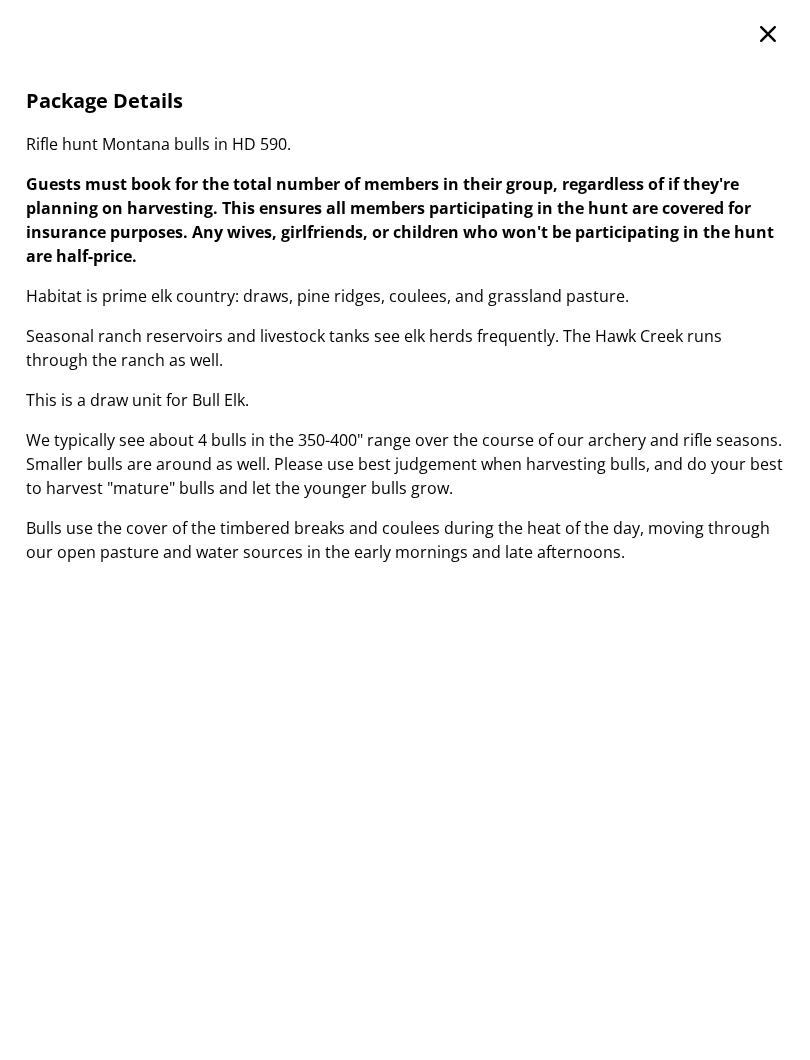click 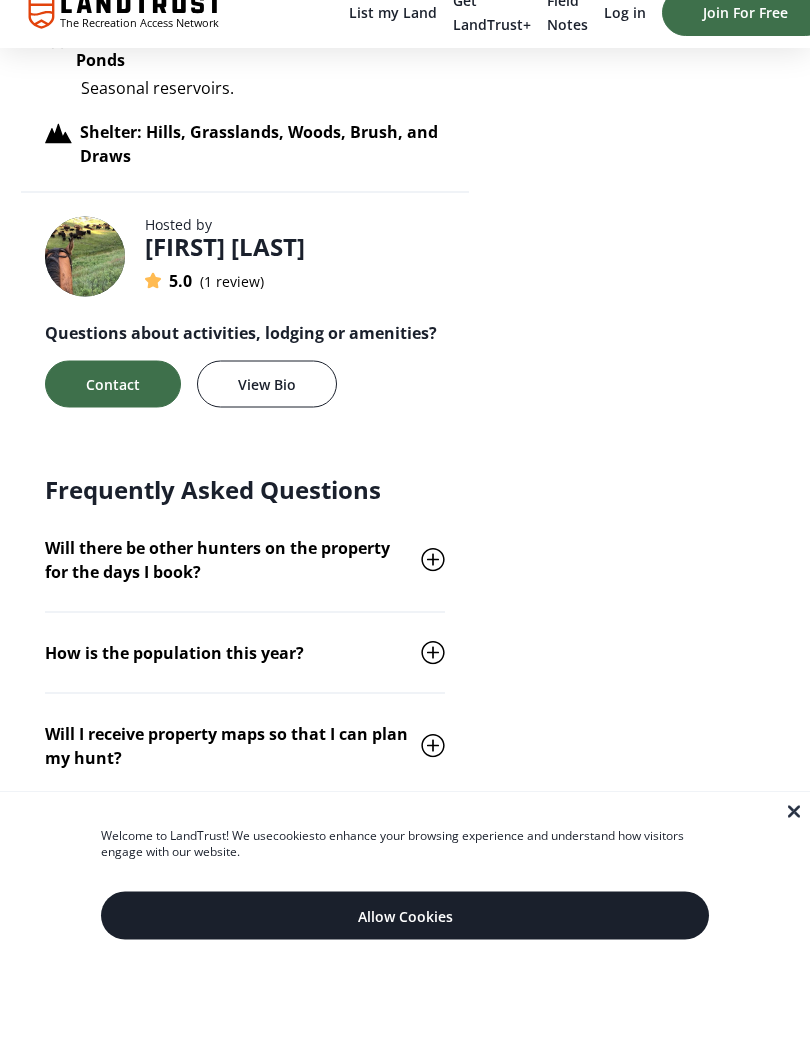 scroll, scrollTop: 2014, scrollLeft: 0, axis: vertical 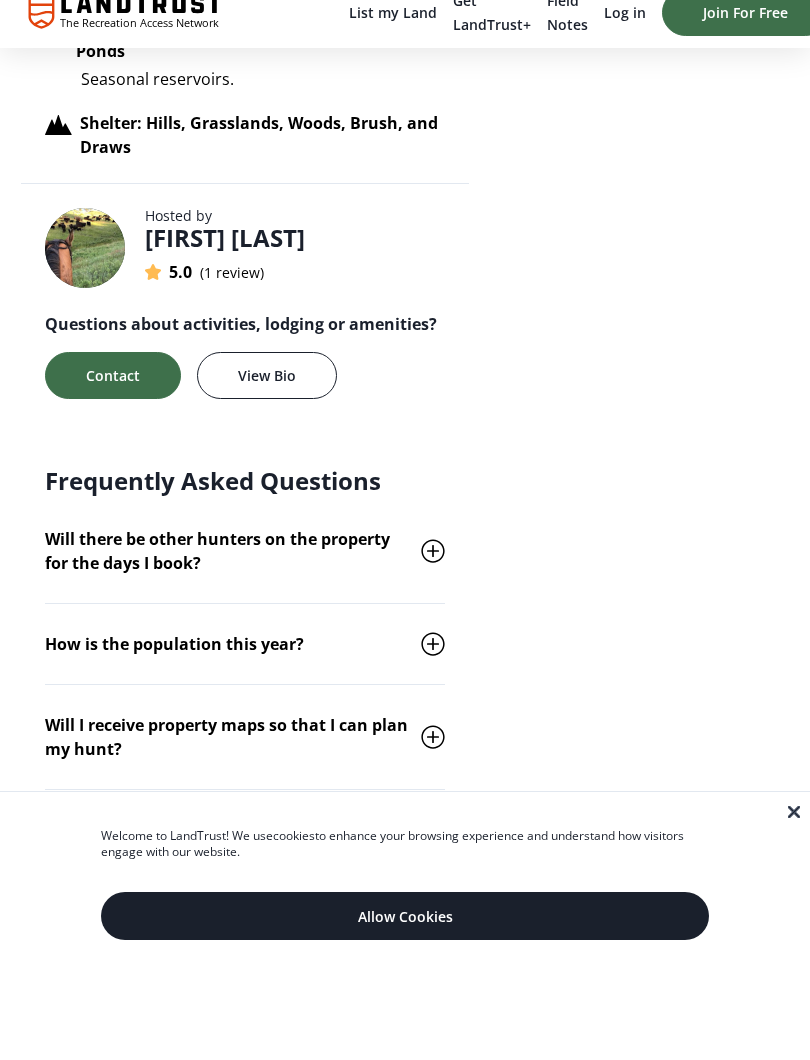 click 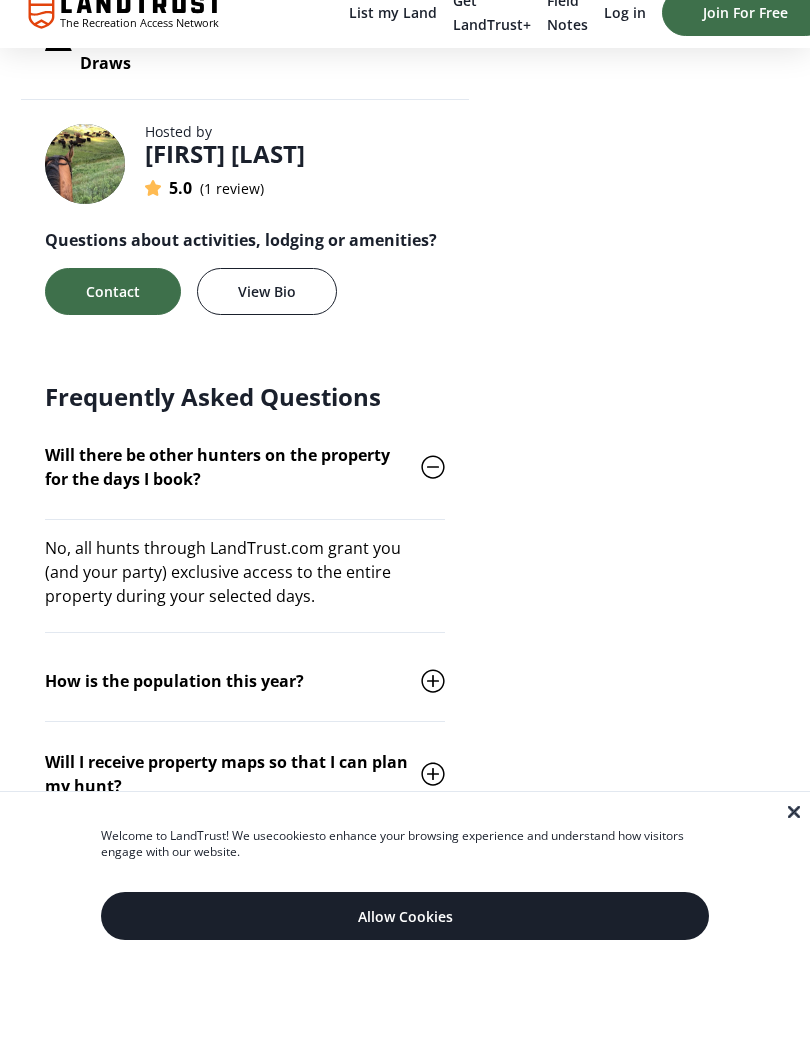 scroll, scrollTop: 2105, scrollLeft: 0, axis: vertical 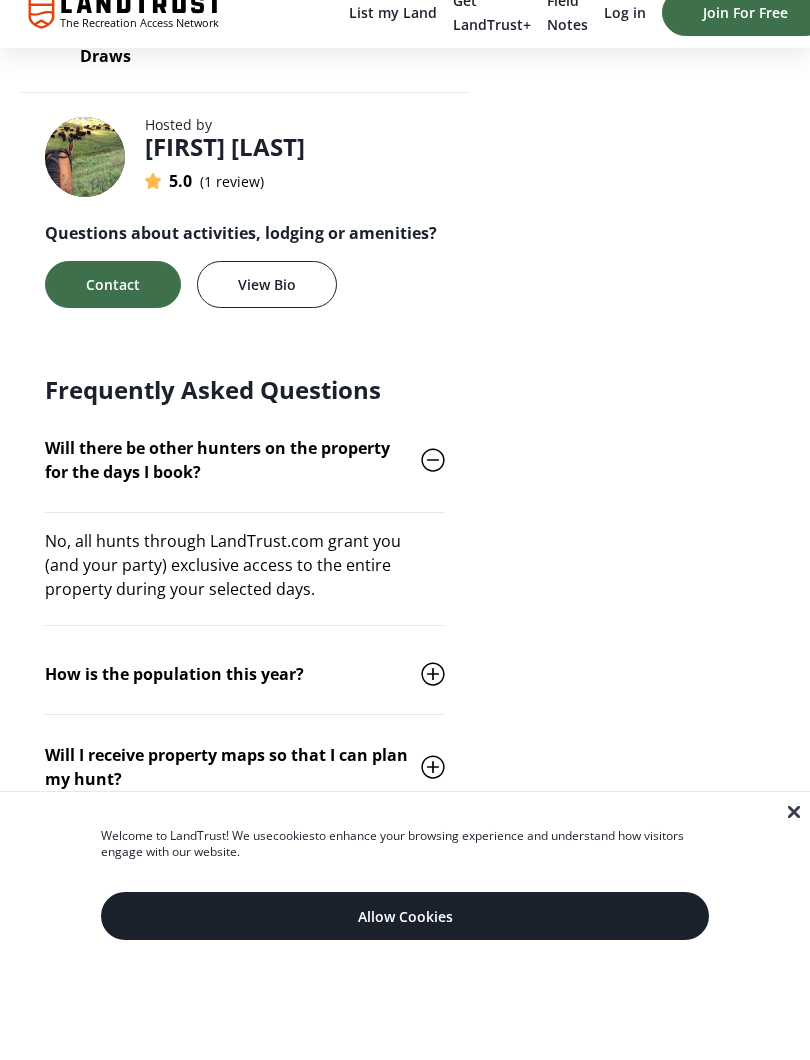 click 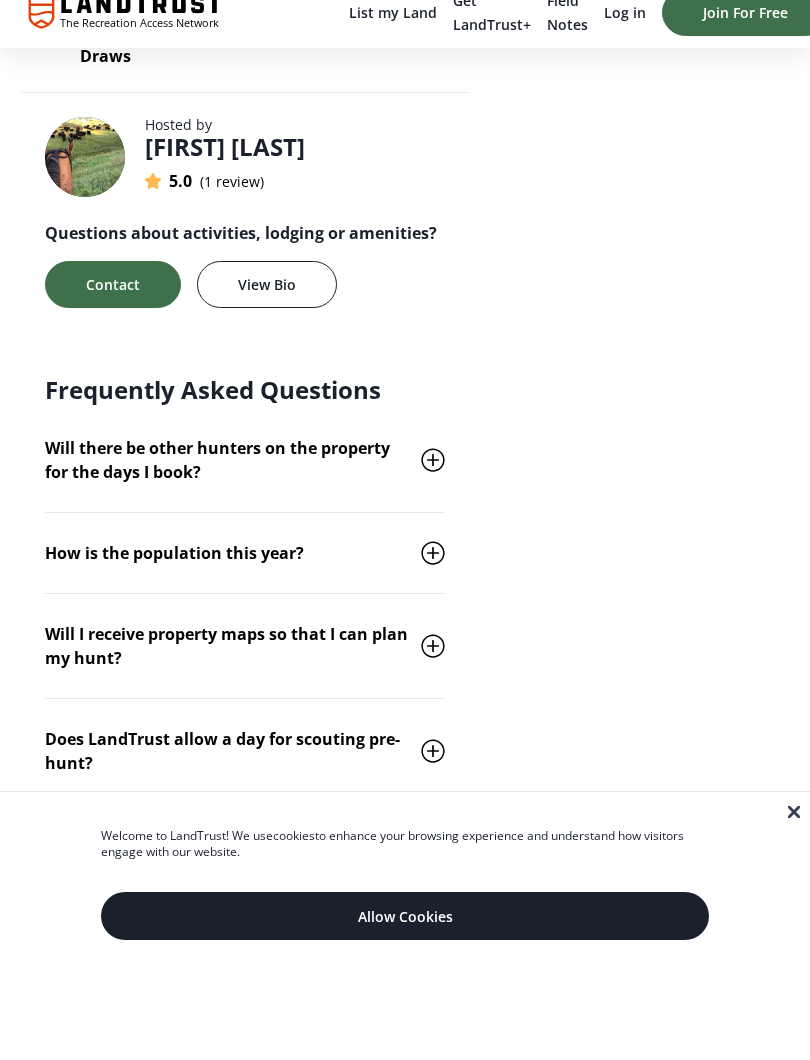 click 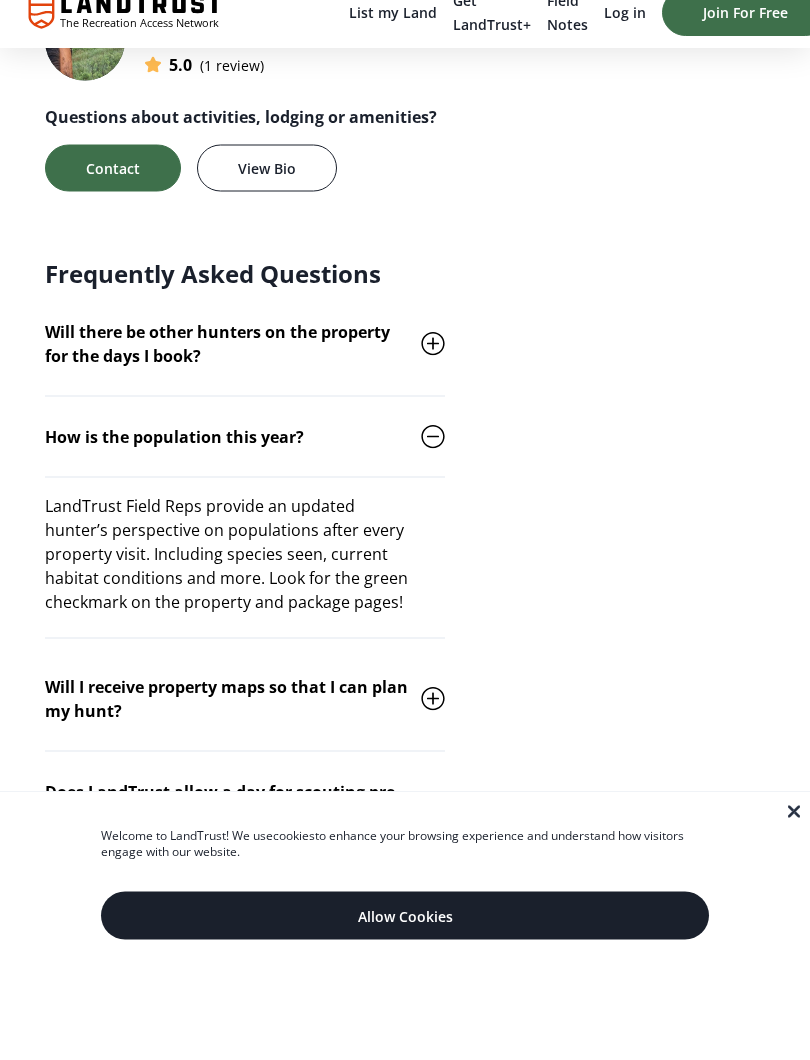 scroll, scrollTop: 2222, scrollLeft: 0, axis: vertical 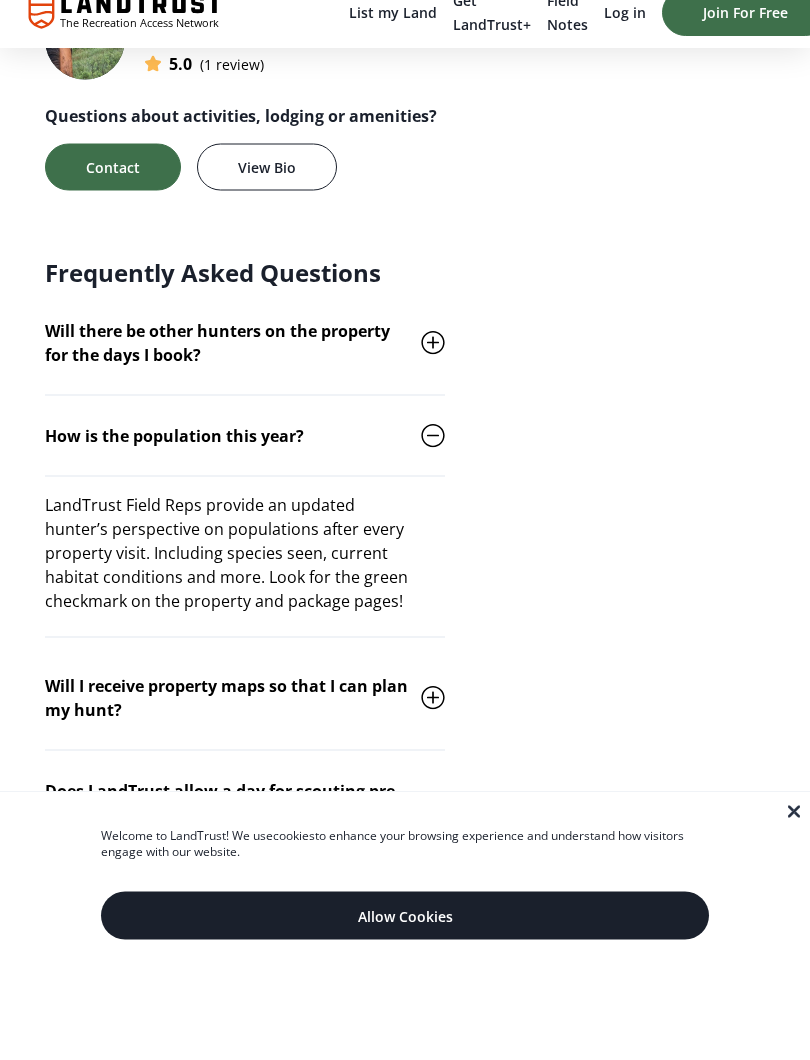 click 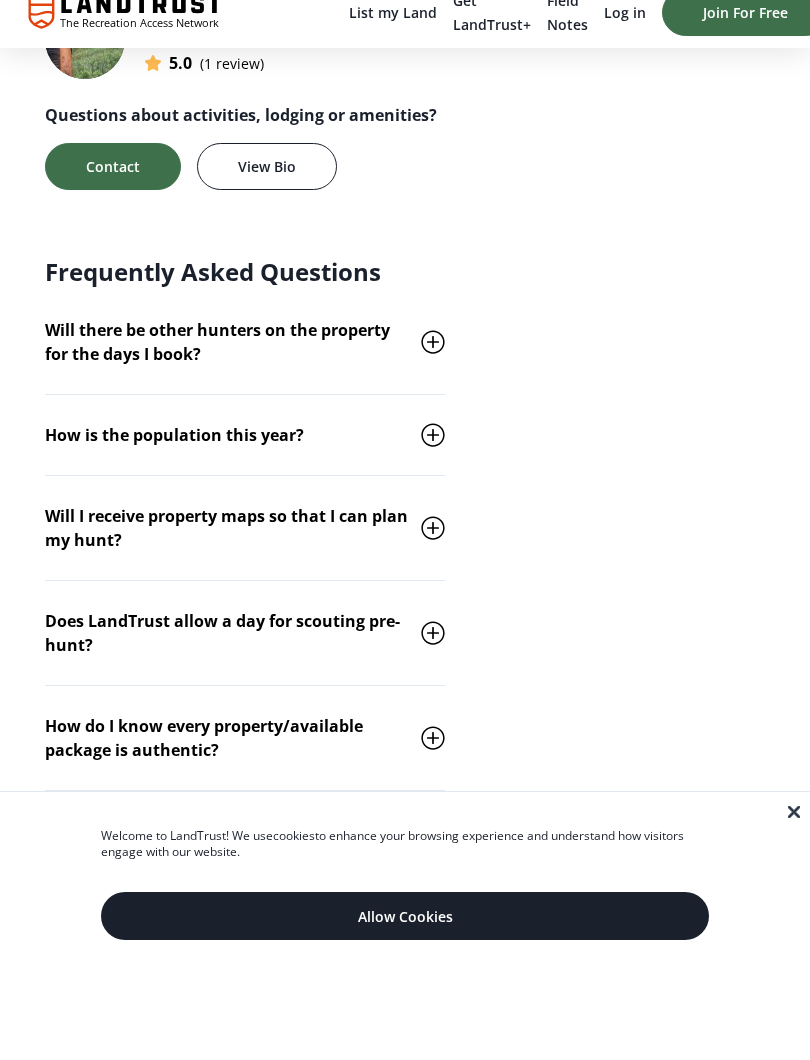 click 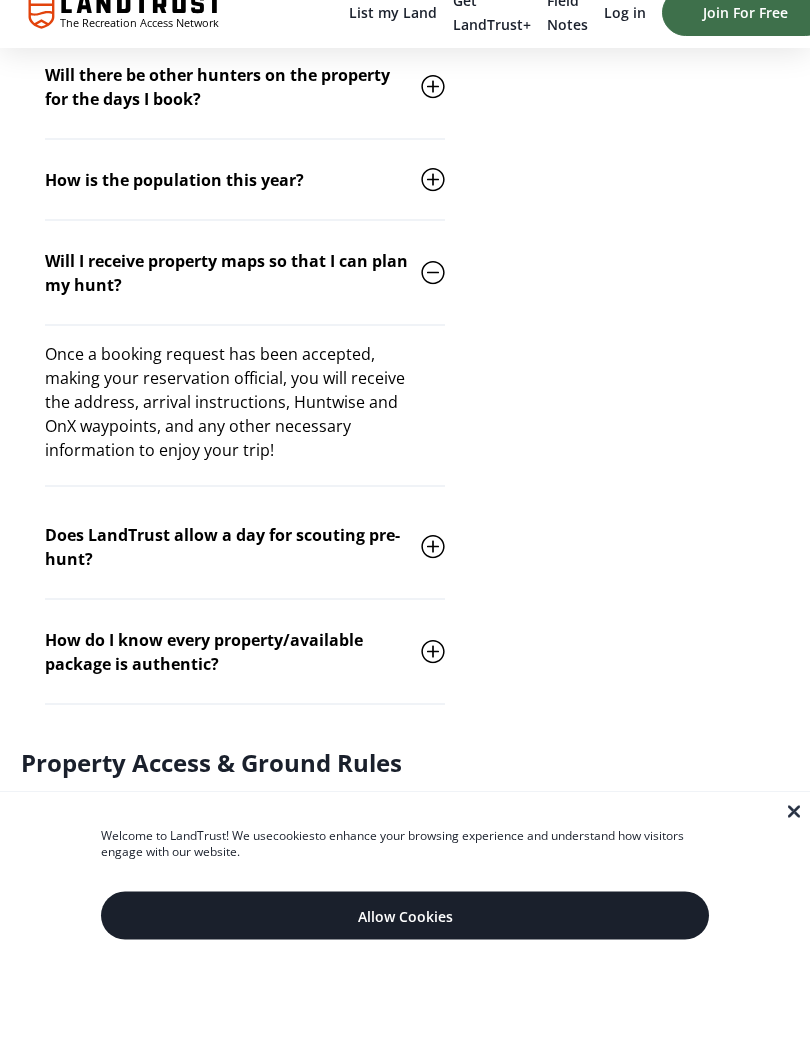 scroll, scrollTop: 2480, scrollLeft: 0, axis: vertical 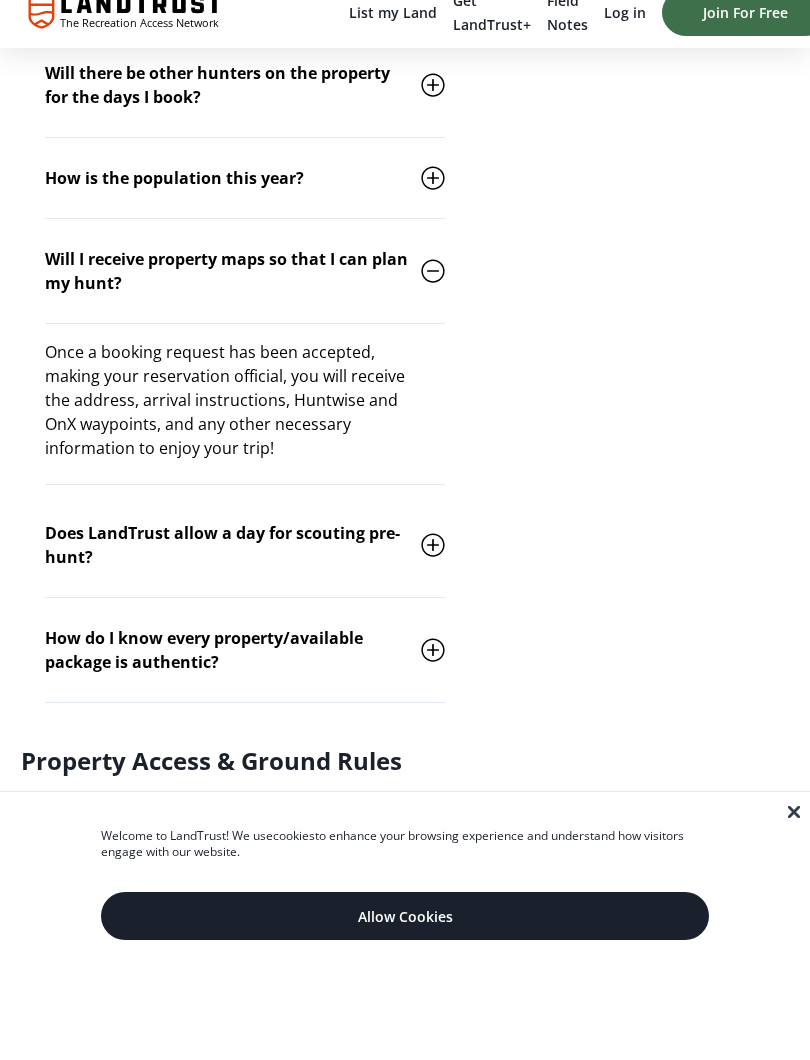 click 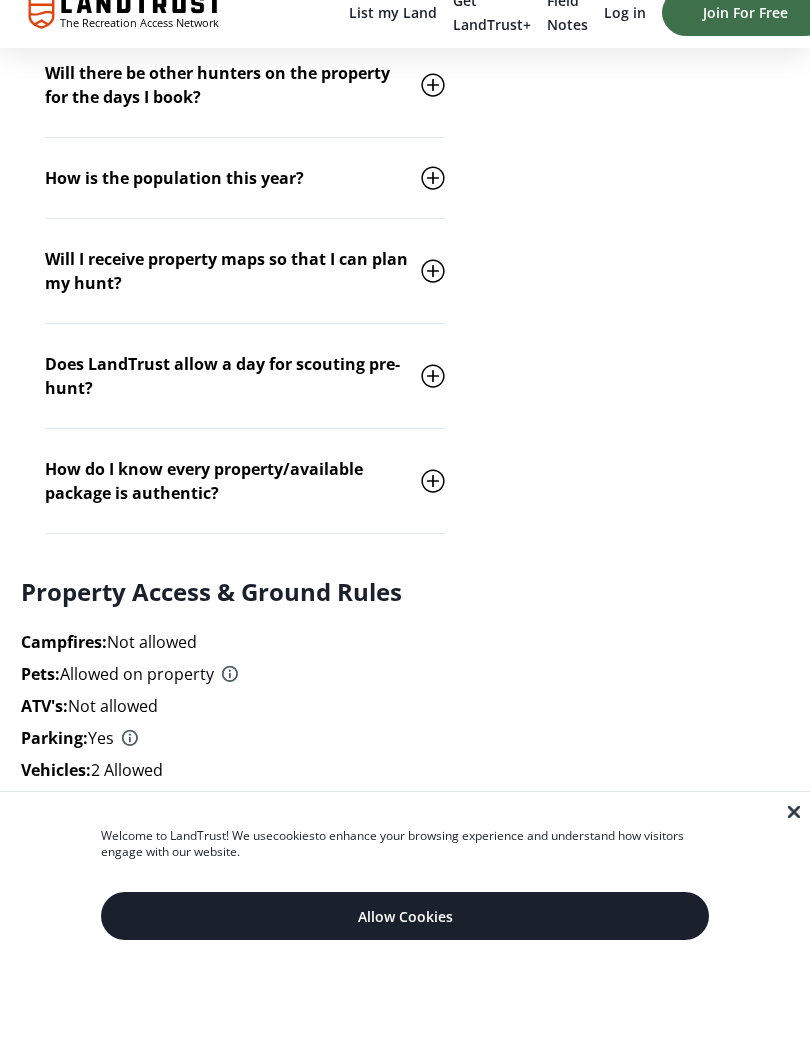 click 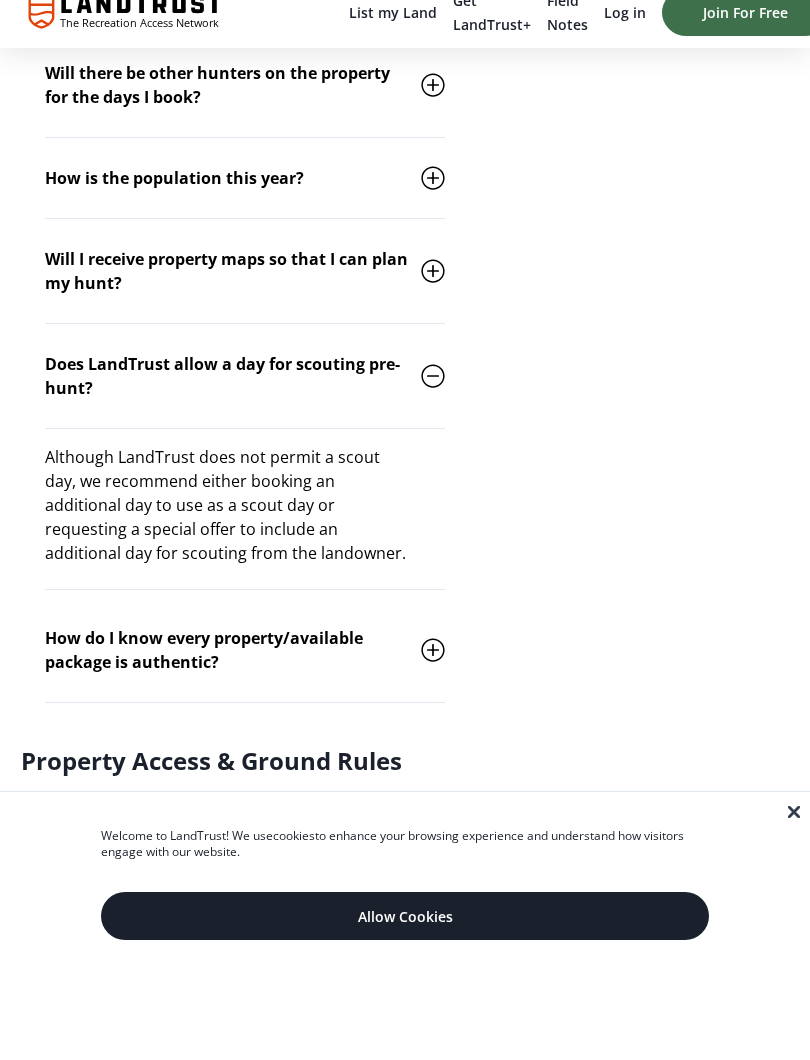 click 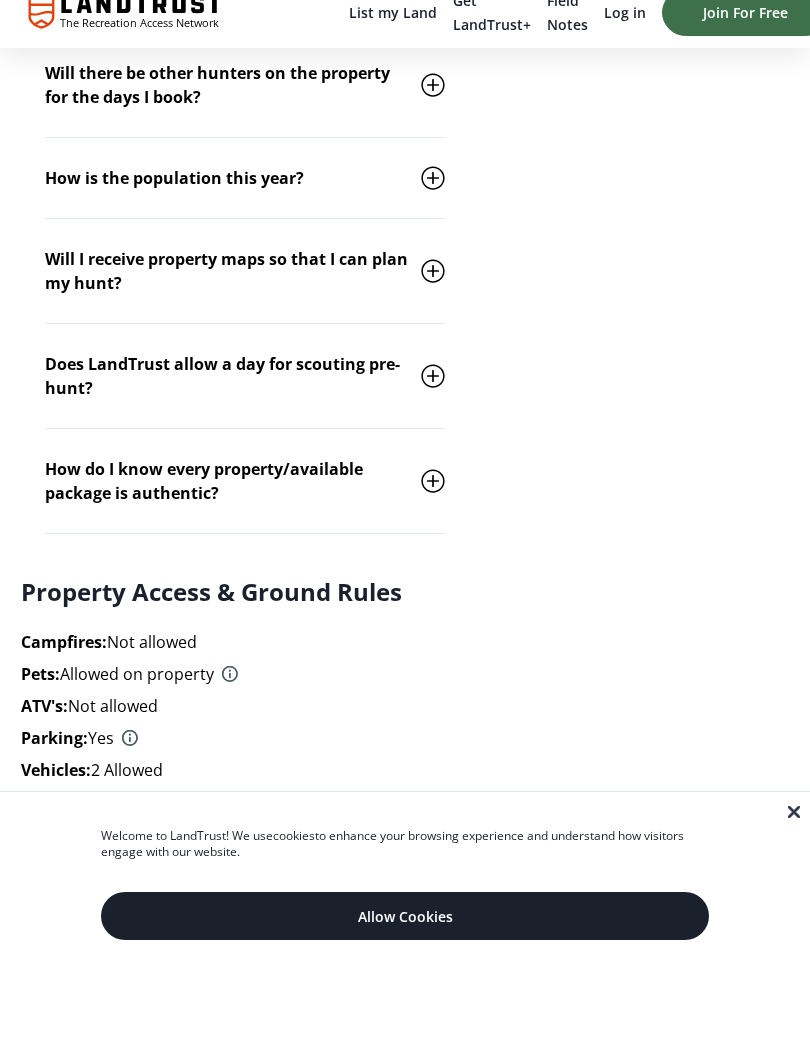 click 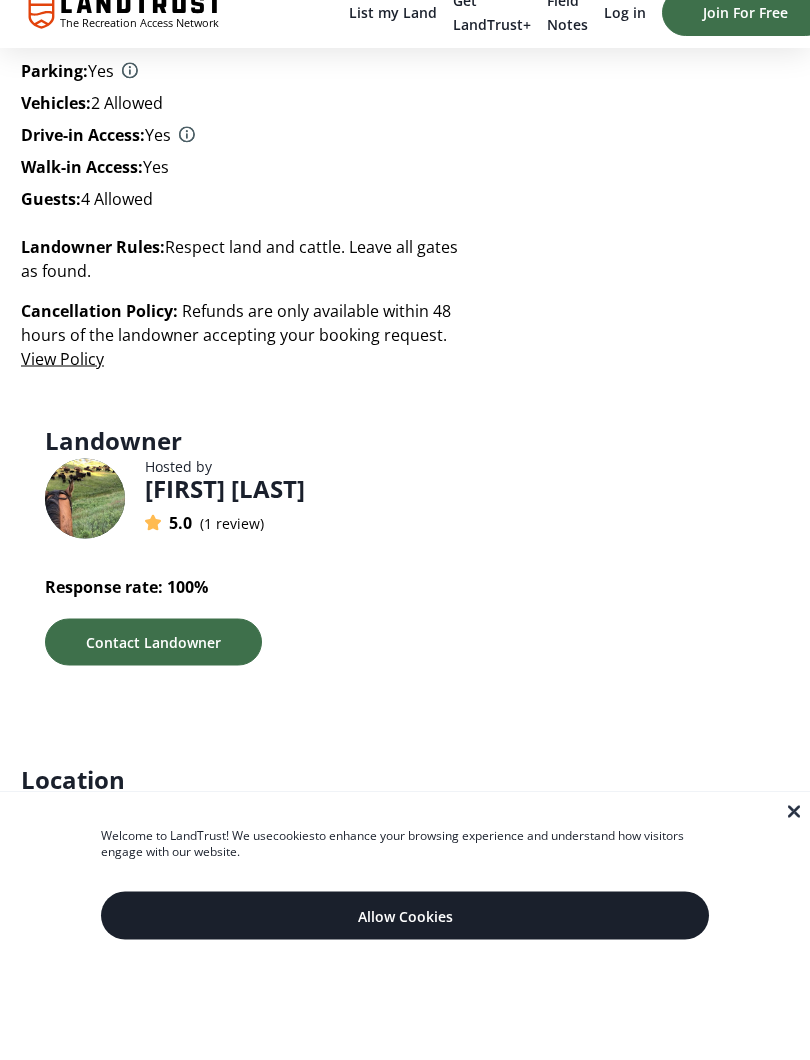 scroll, scrollTop: 3383, scrollLeft: 0, axis: vertical 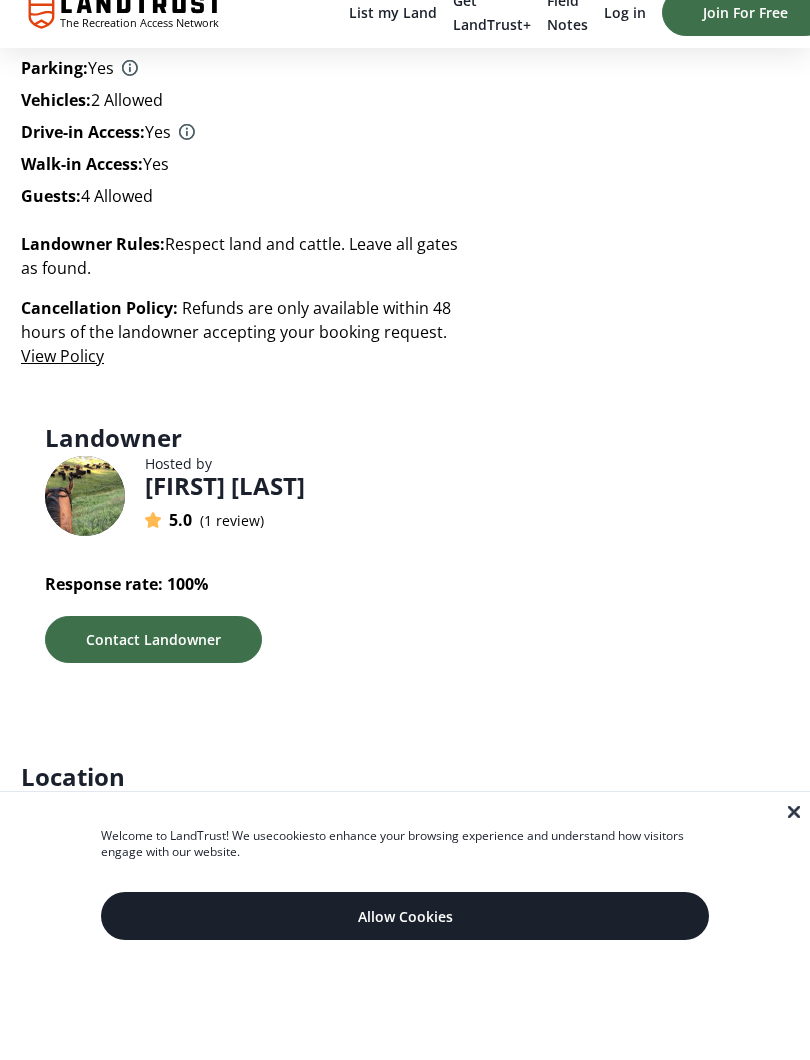 click on "1 review" at bounding box center (232, 544) 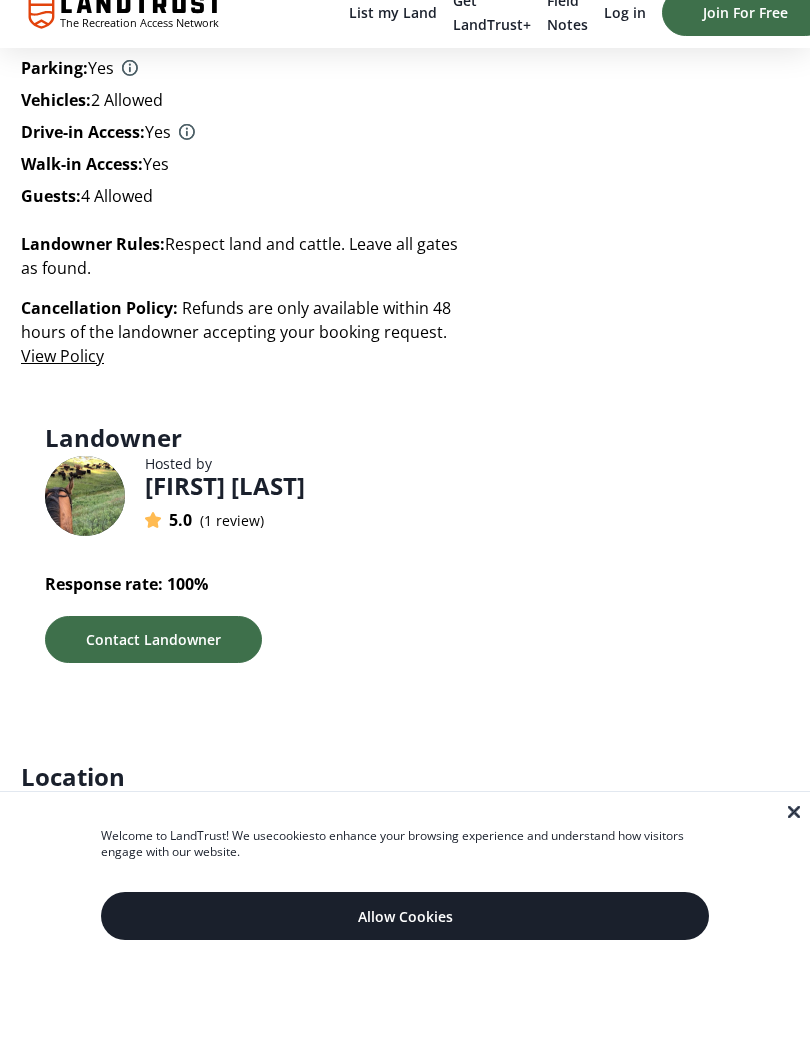 click on "Reed C" at bounding box center (225, 510) 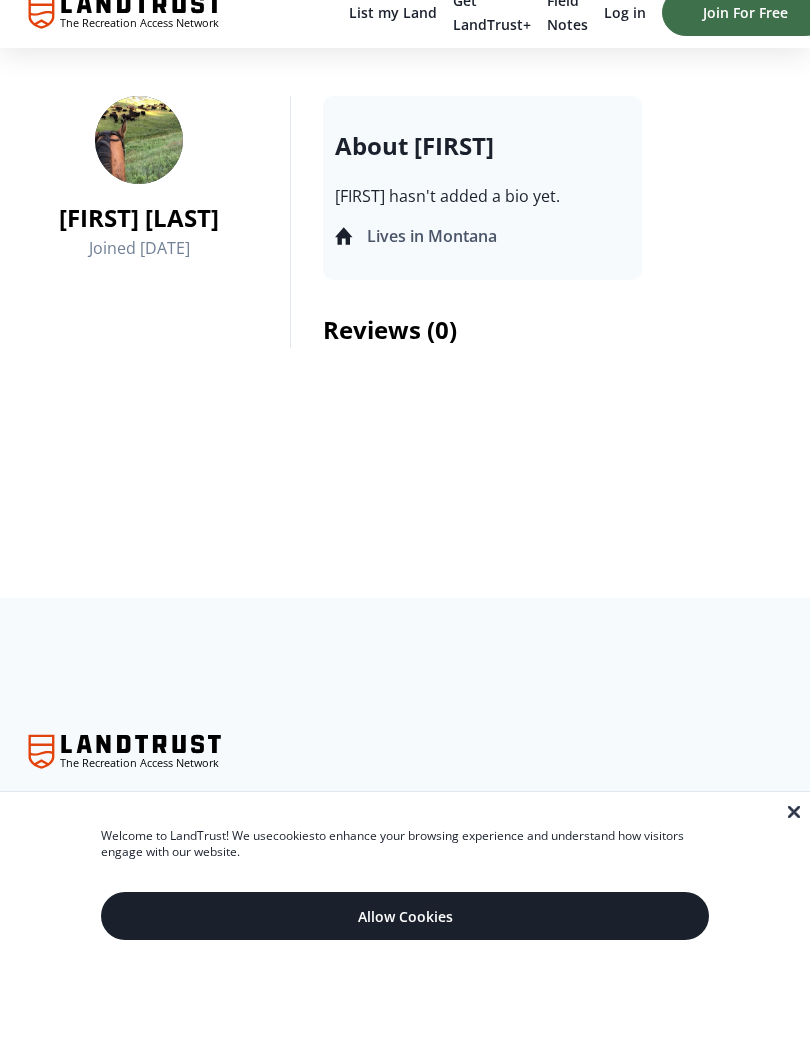 scroll, scrollTop: 0, scrollLeft: 0, axis: both 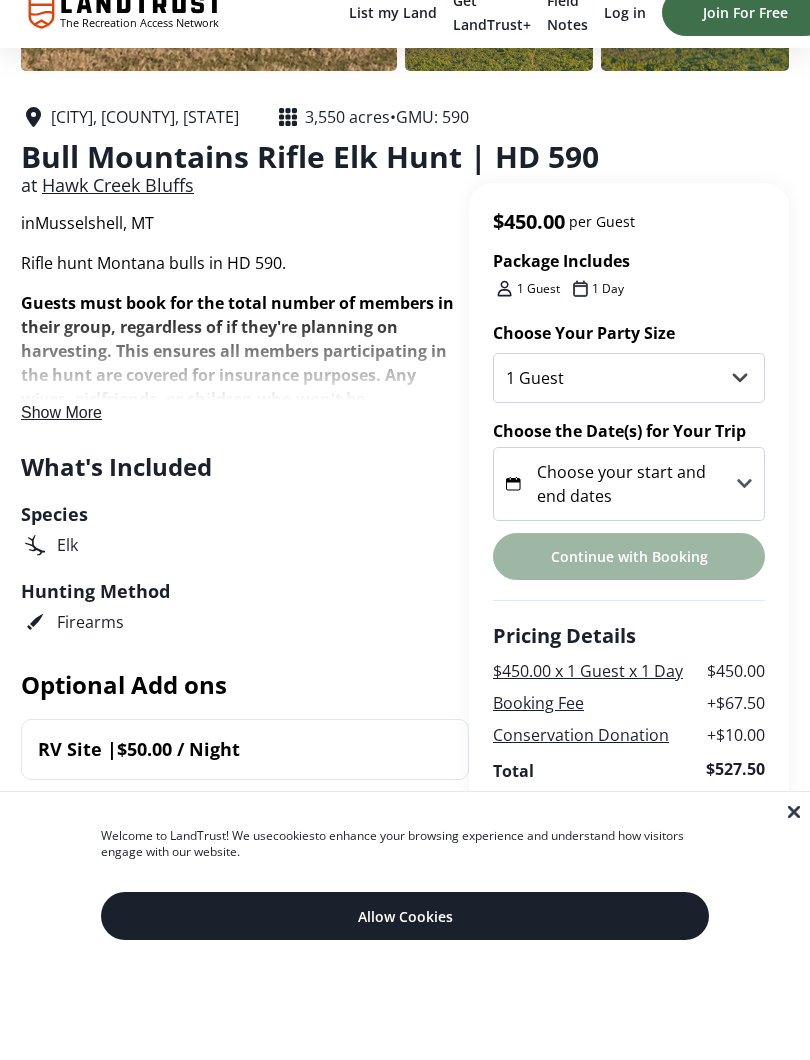 click on "Choose your start and end dates" at bounding box center (637, 508) 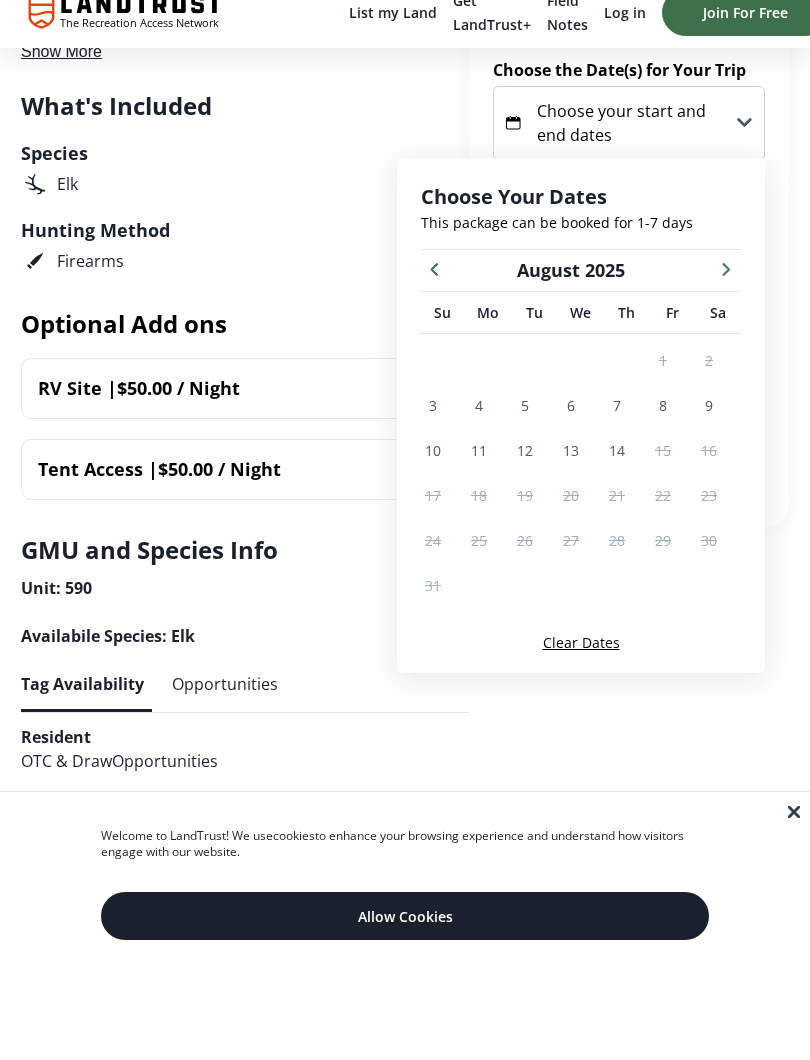 scroll, scrollTop: 688, scrollLeft: 0, axis: vertical 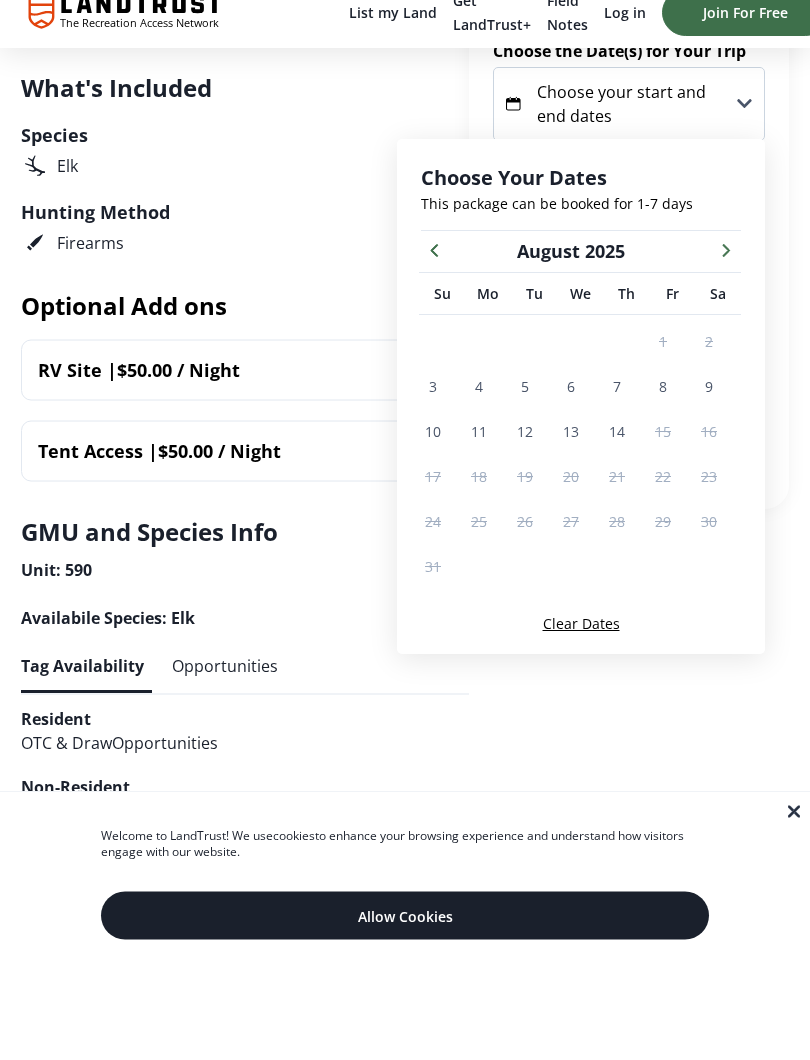 click at bounding box center (726, 274) 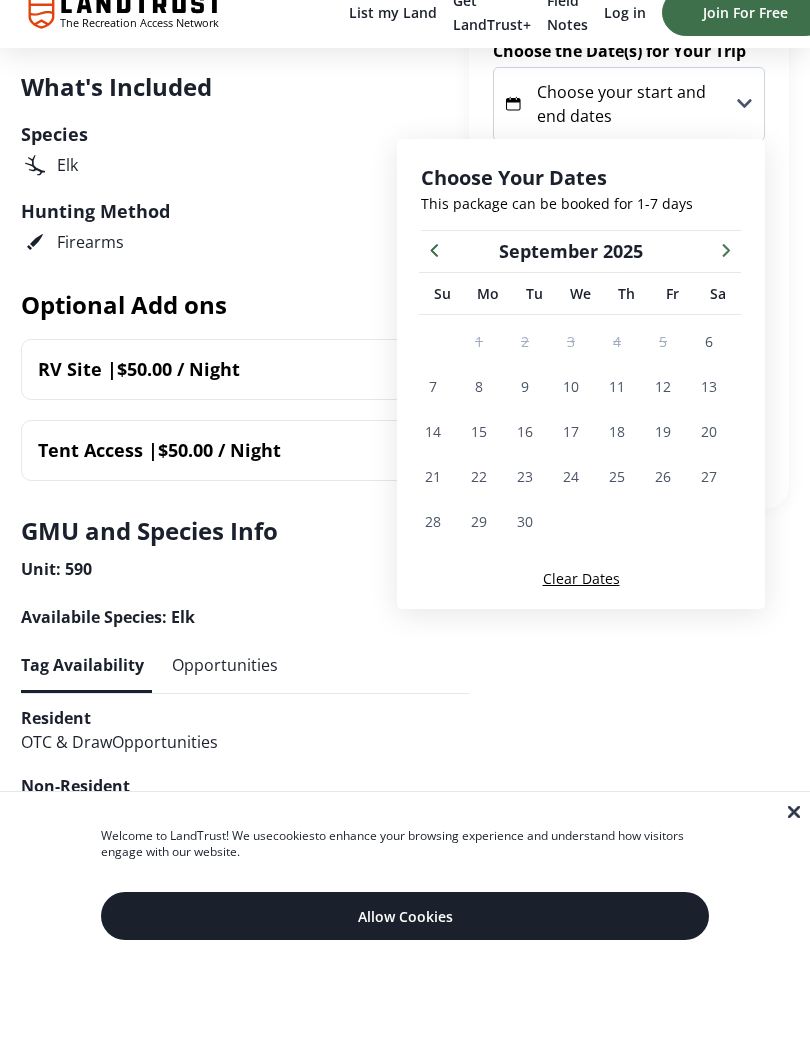 click 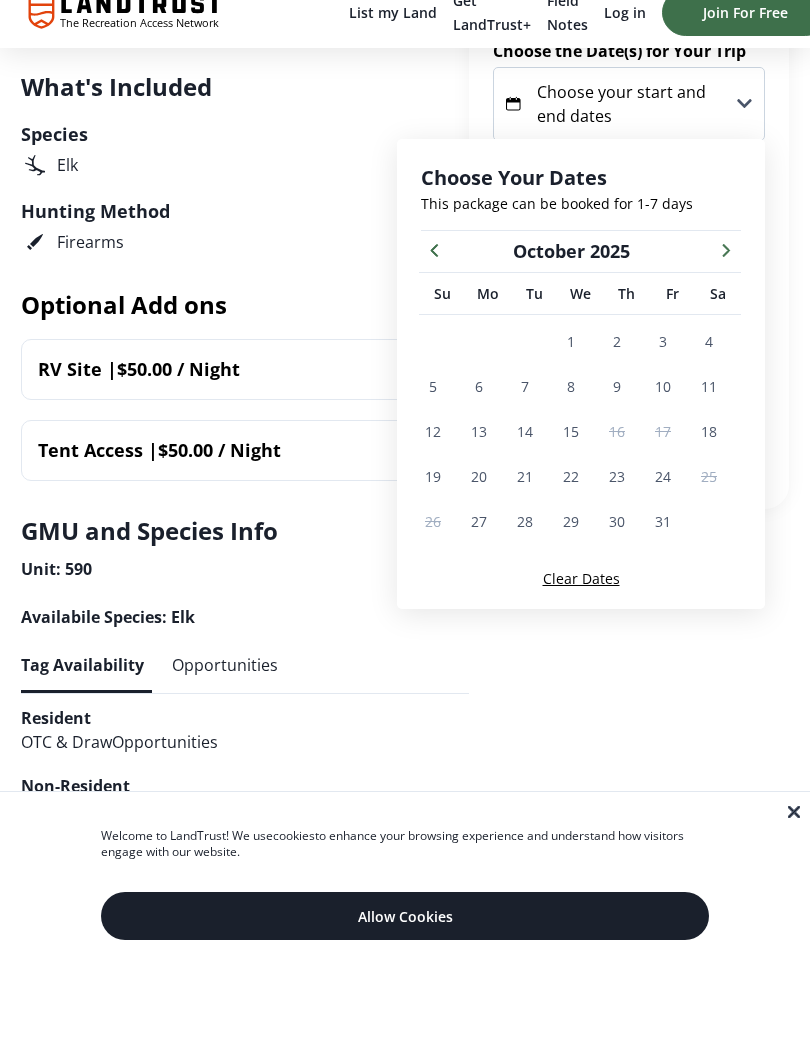 click on "27" at bounding box center [479, 545] 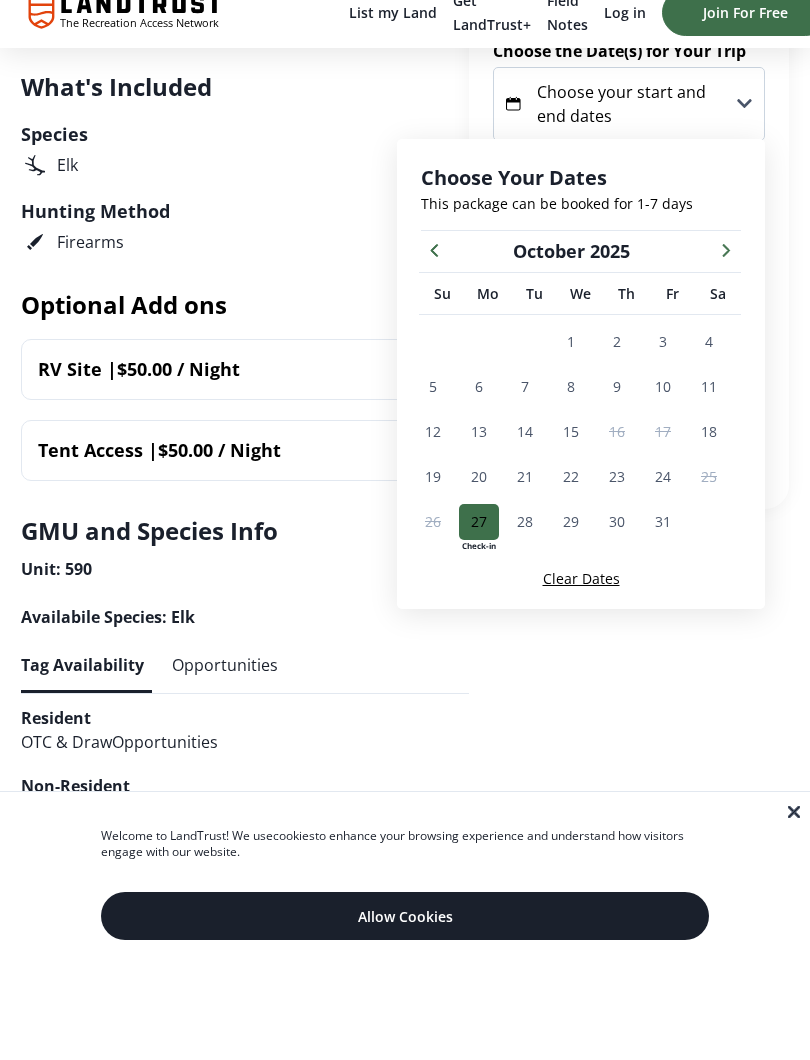 click 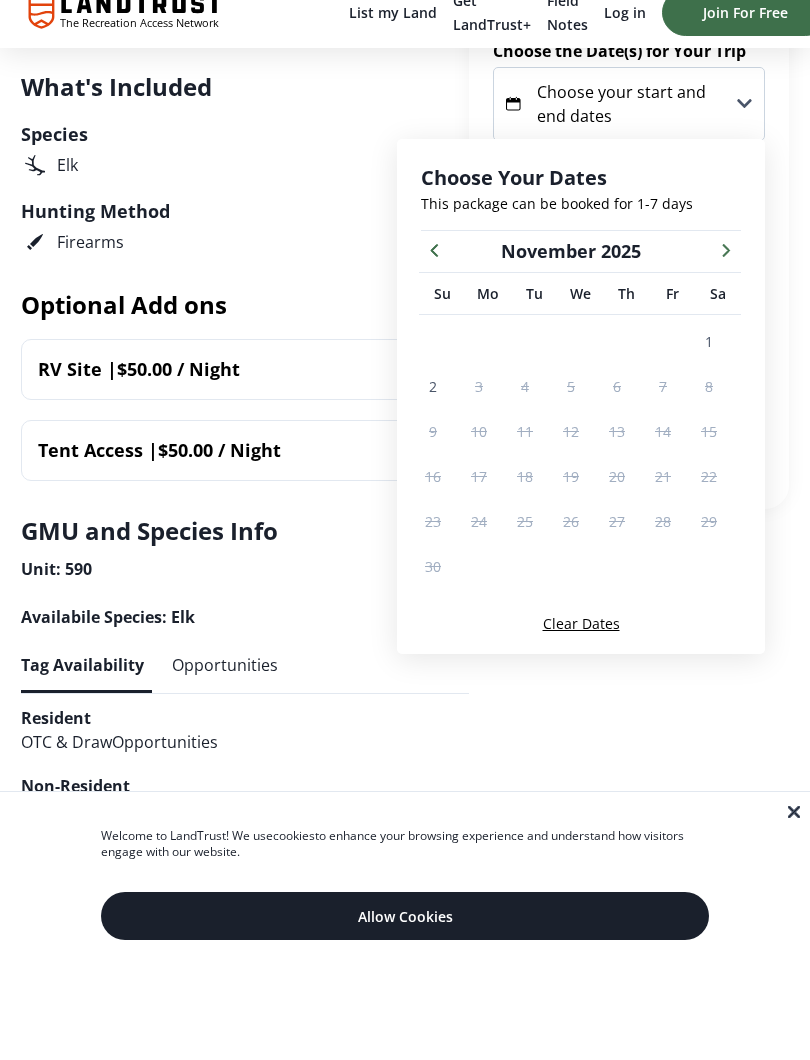 click on "3" at bounding box center [479, 410] 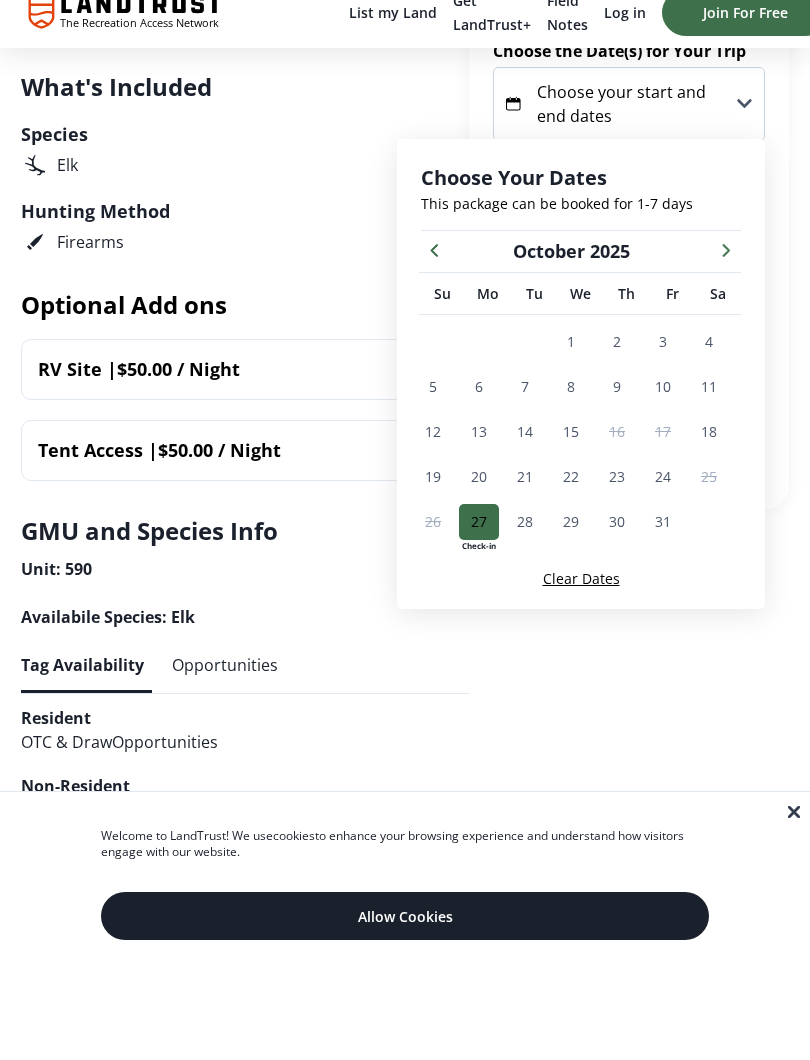 click on "Clear Dates" at bounding box center (581, 602) 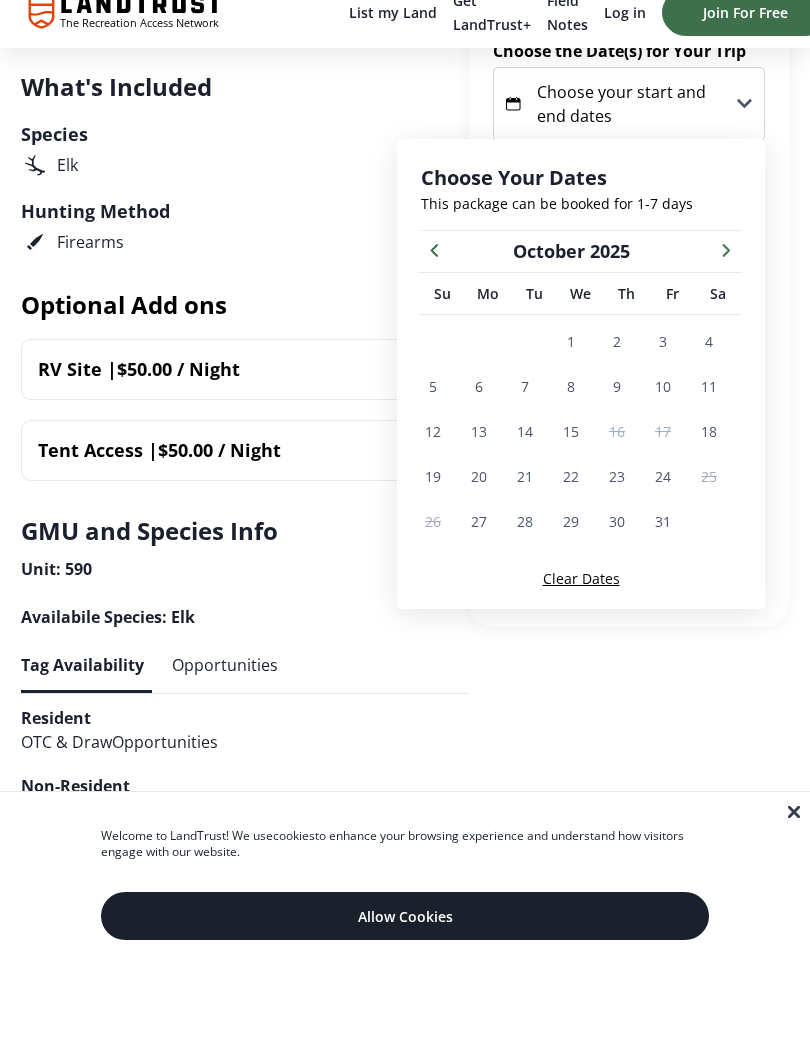 click at bounding box center (726, 273) 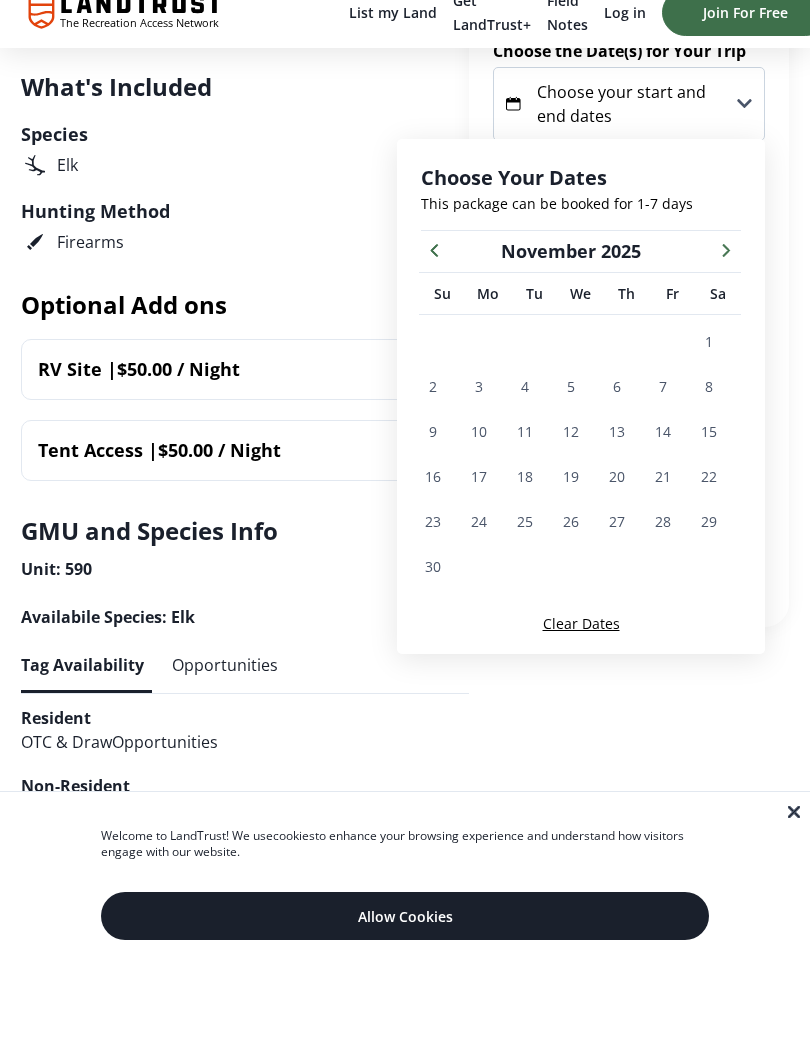 click on "+1 Photo Nearest Town, Musselshell, Montana  3,550 acres   •   GMU: 590 Bull Mountains Rifle Elk Hunt | HD 590 at   Hawk Creek Bluffs in  Musselshell, MT Package Includes 1 Guest 1 Day Share Favorite Rifle hunt Montana bulls in HD 590.
Guests must book for the total number of members in their group, regardless of if they're planning on harvesting. This ensures all members participating in the hunt are covered for insurance purposes. Any wives, girlfriends, or children who won't be participating in the hunt are half-price.
Habitat is prime elk country: draws, pine ridges, coulees, and grassland pasture.
Seasonal ranch reservoirs and livestock tanks see elk herds frequently. The Hawk Creek runs through the ranch as well.
This is a draw unit for Bull Elk.
Bulls use the cover of the timbered breaks and coulees during the heat of the day, moving through our open pasture and water sources in the early mornings and late afternoons.
Show More Package Details
What's Included Elk" at bounding box center (405, 1698) 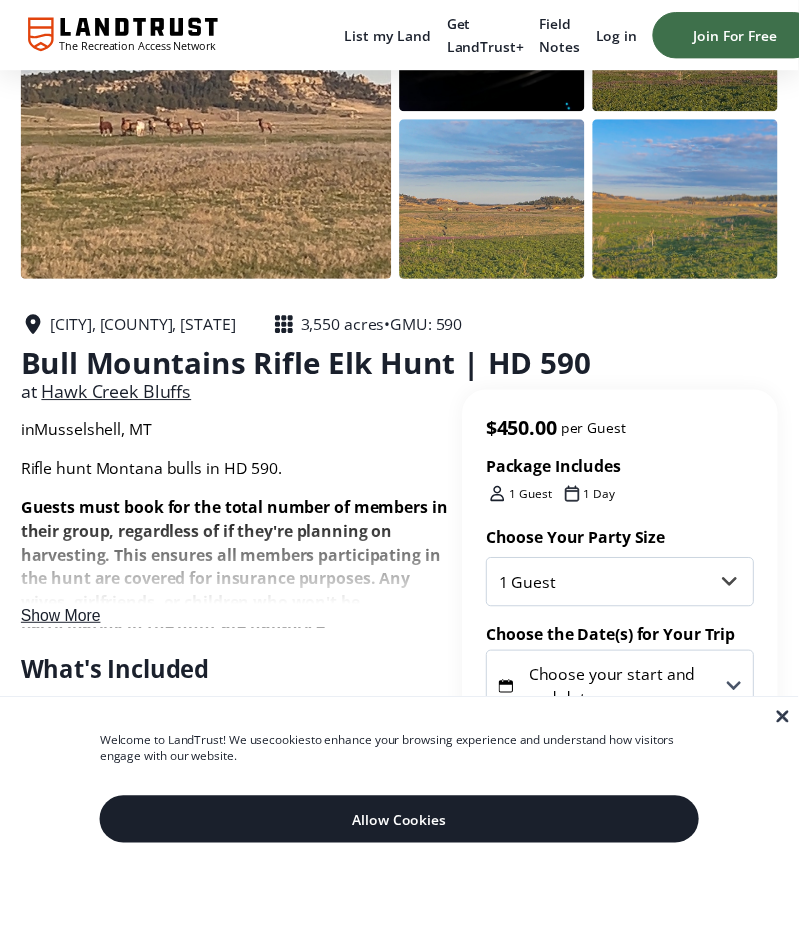 scroll, scrollTop: 120, scrollLeft: 0, axis: vertical 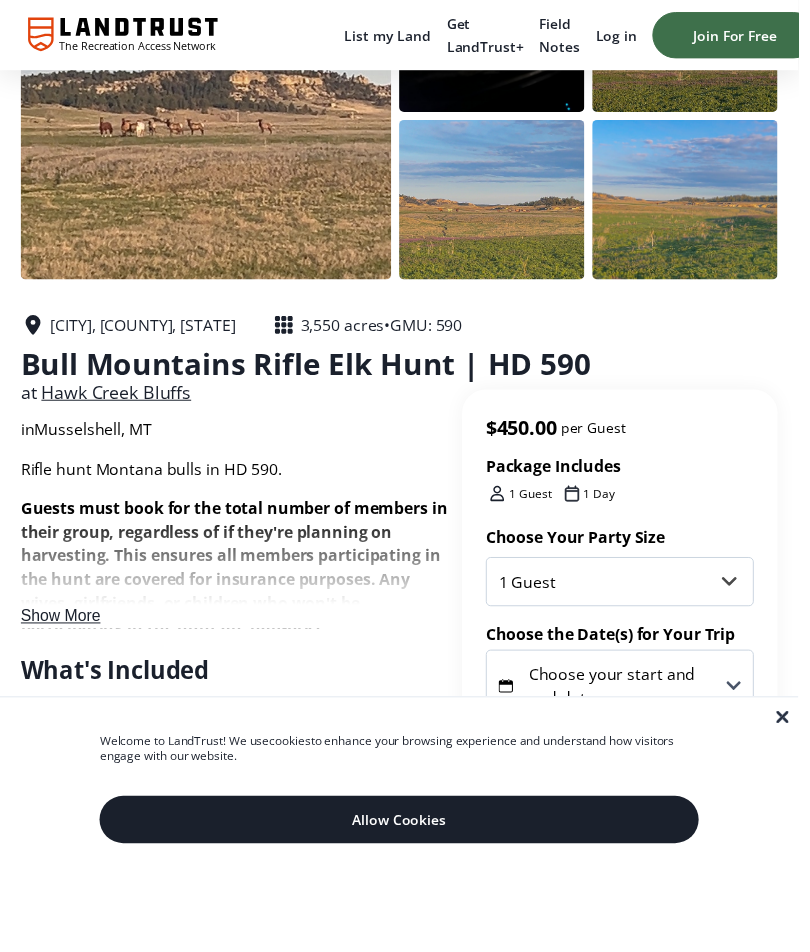 click on "Show More" at bounding box center (61, 625) 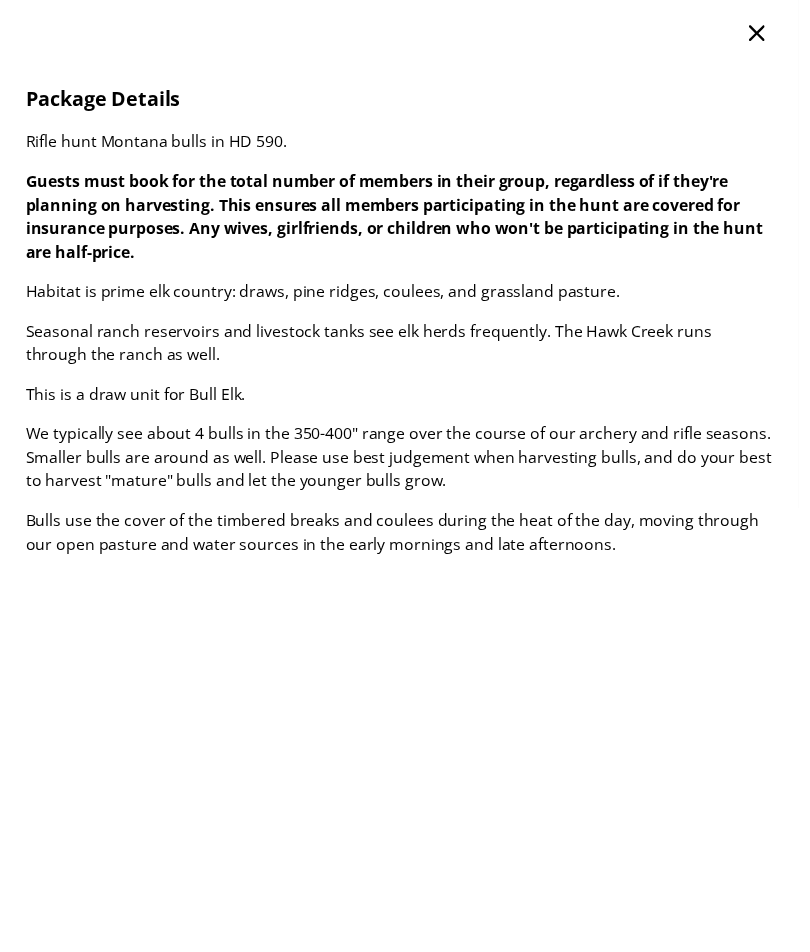 scroll, scrollTop: 0, scrollLeft: 0, axis: both 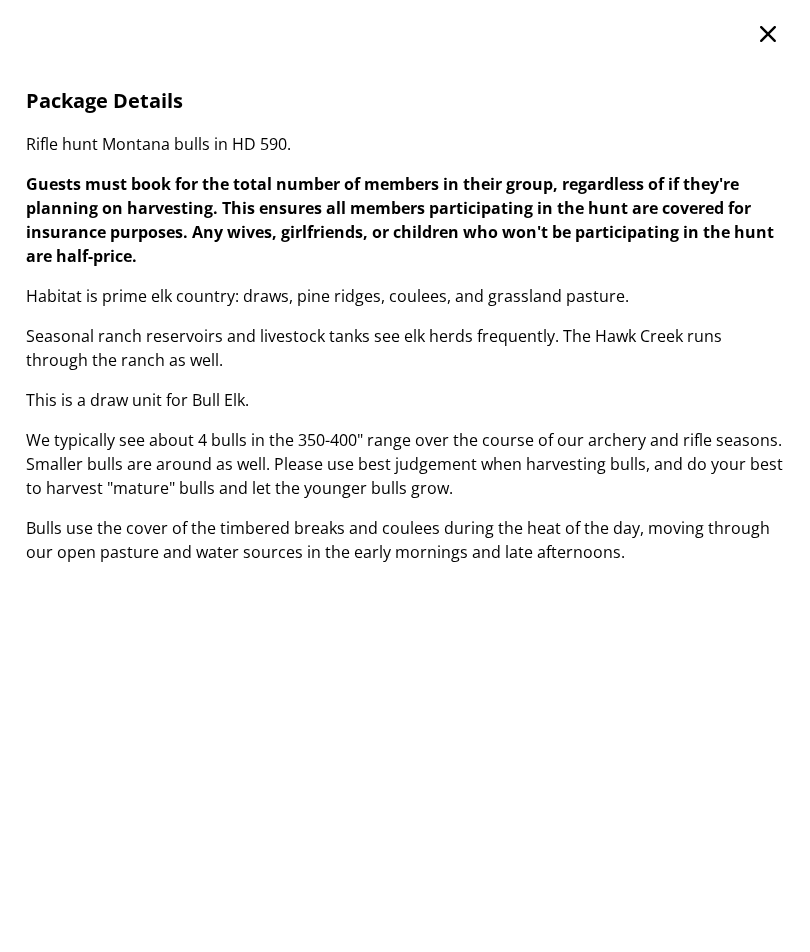 click 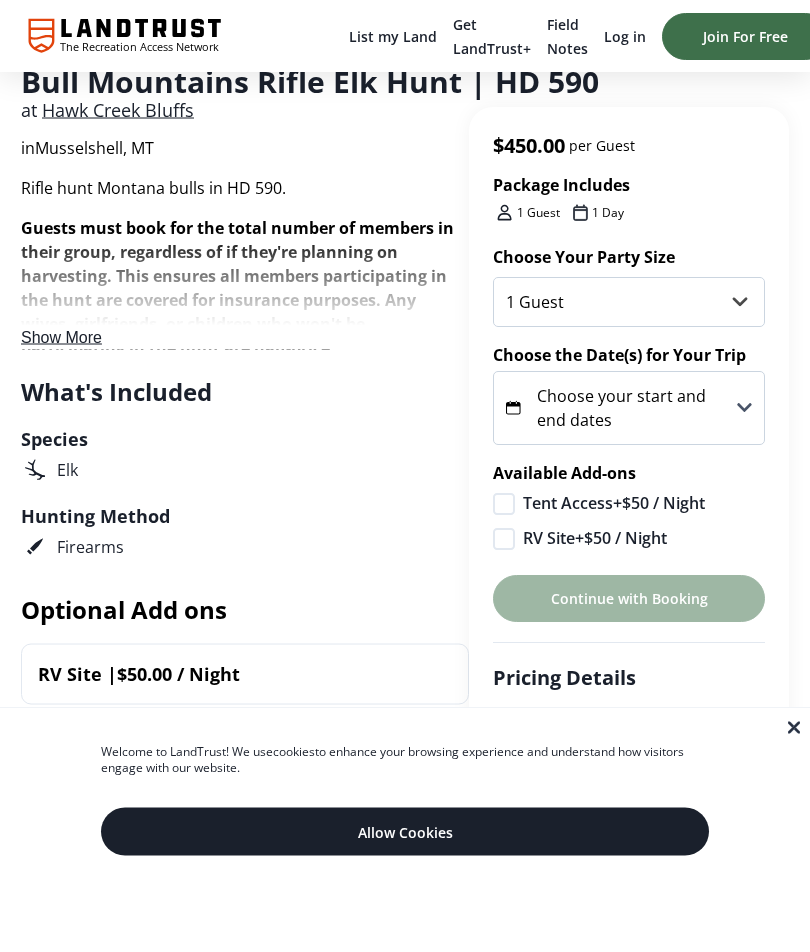 scroll, scrollTop: 406, scrollLeft: 0, axis: vertical 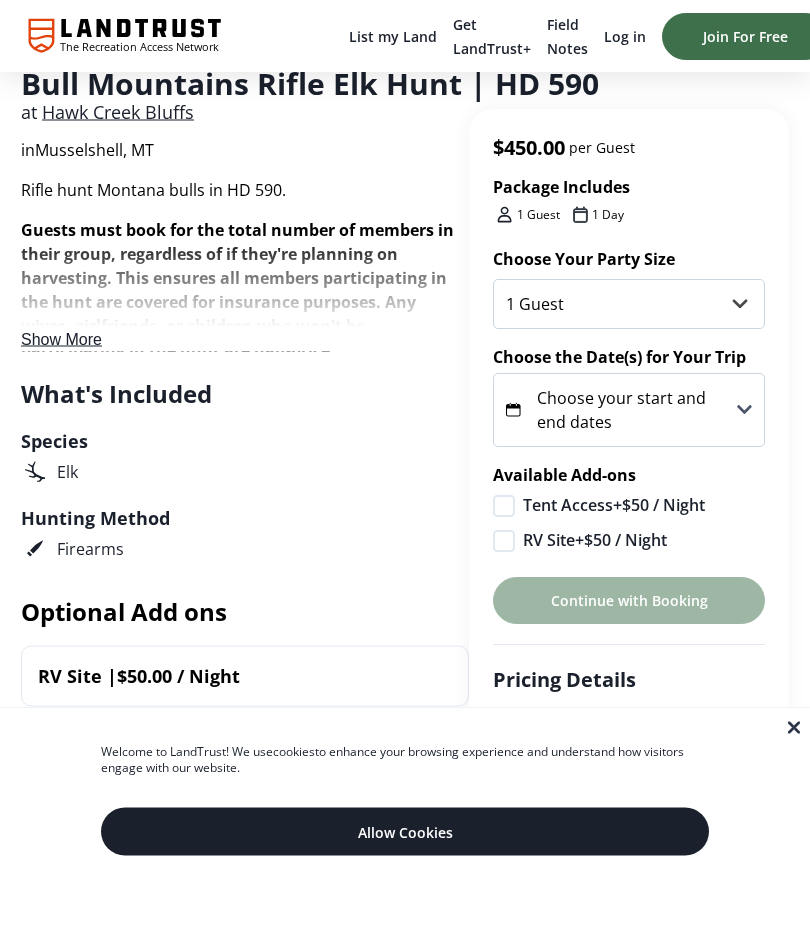 click 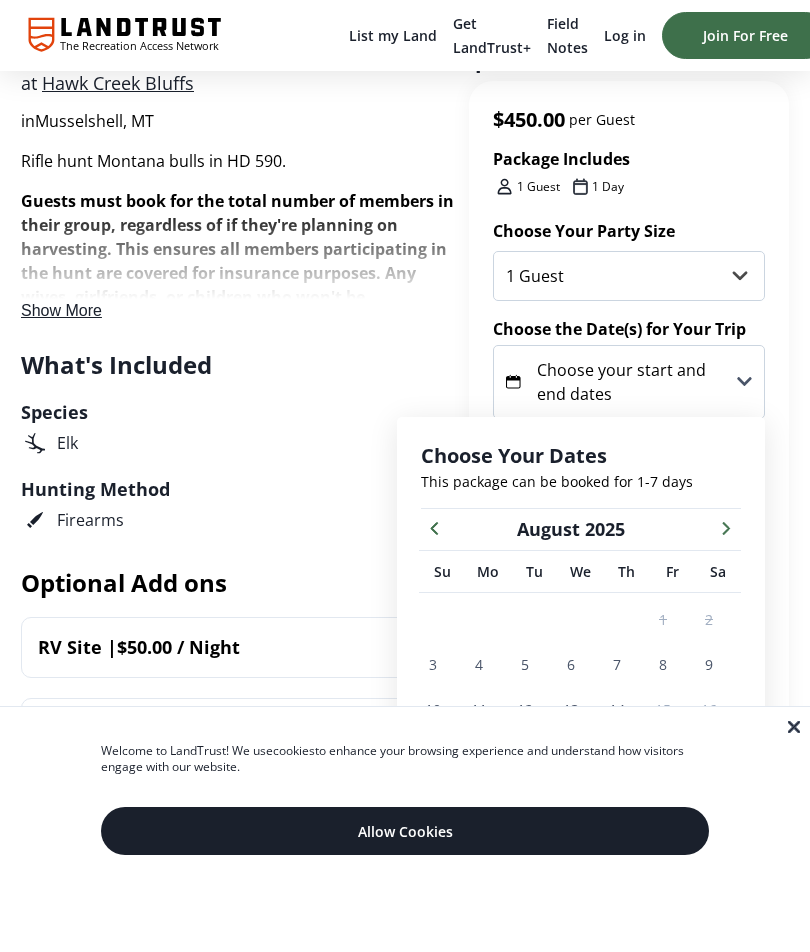 click at bounding box center (726, 528) 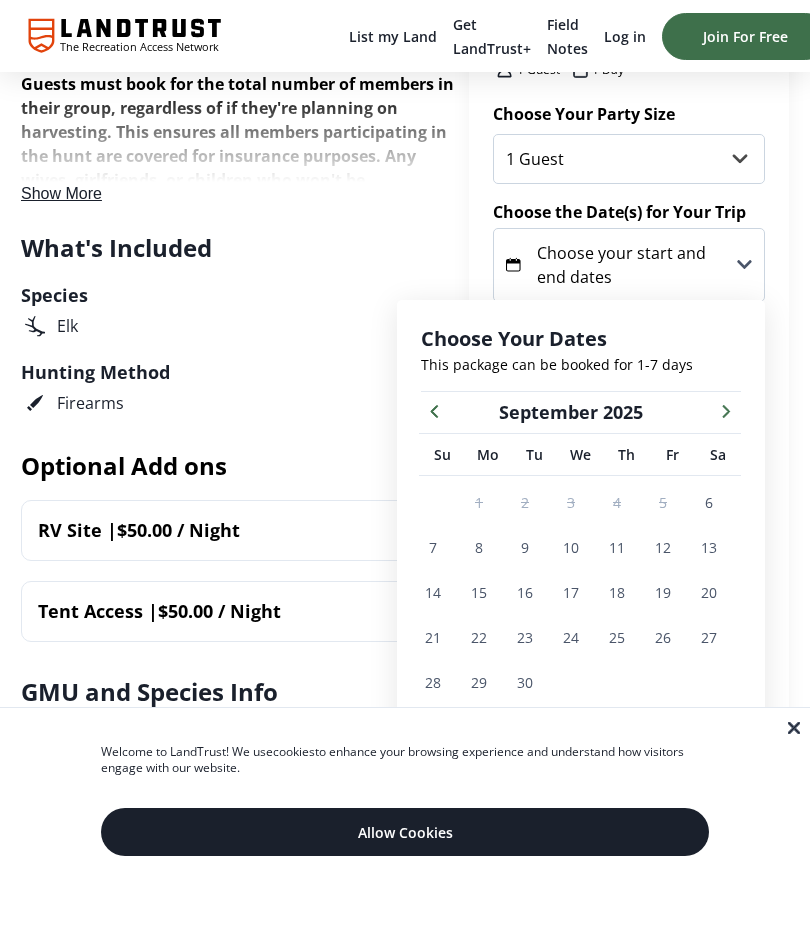 scroll, scrollTop: 561, scrollLeft: 0, axis: vertical 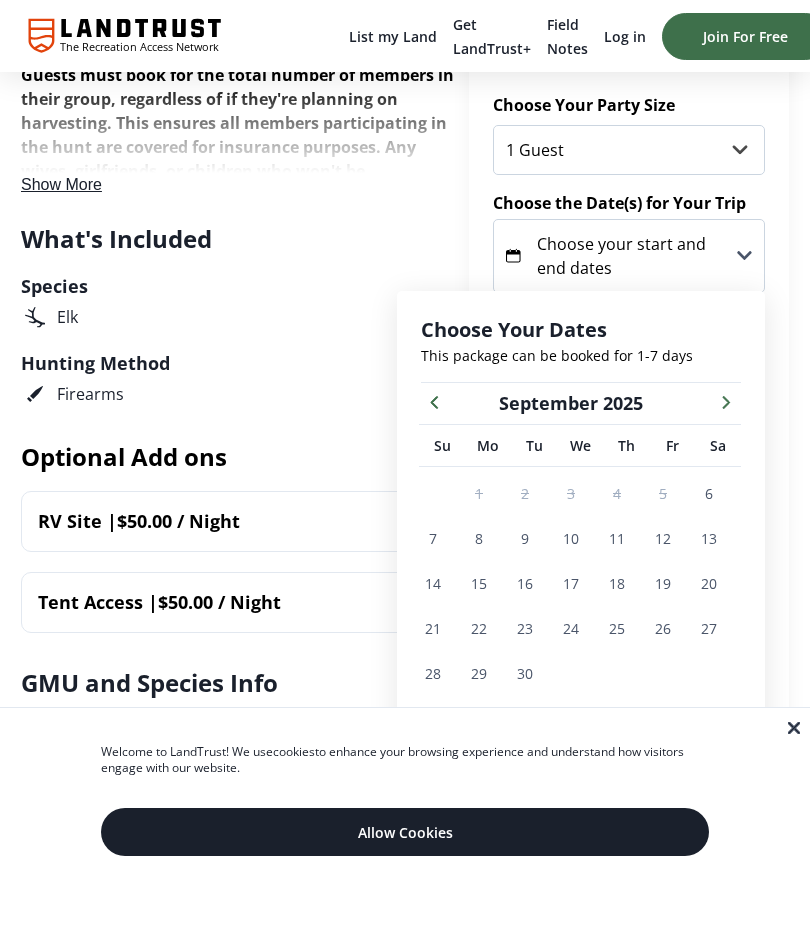 click 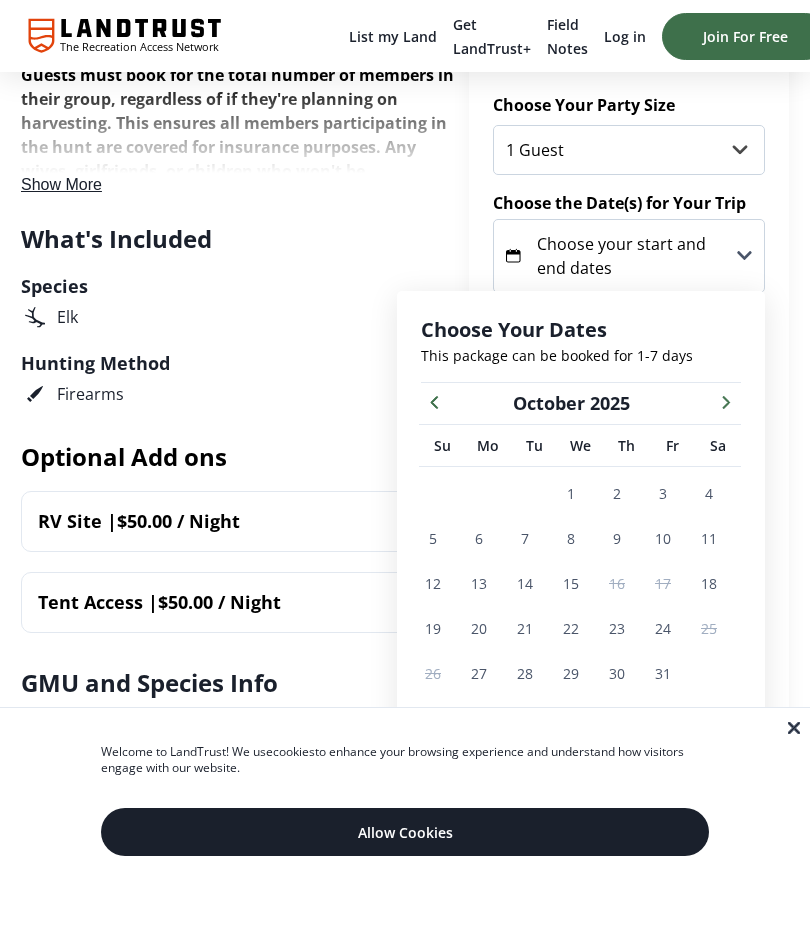 click at bounding box center (726, 401) 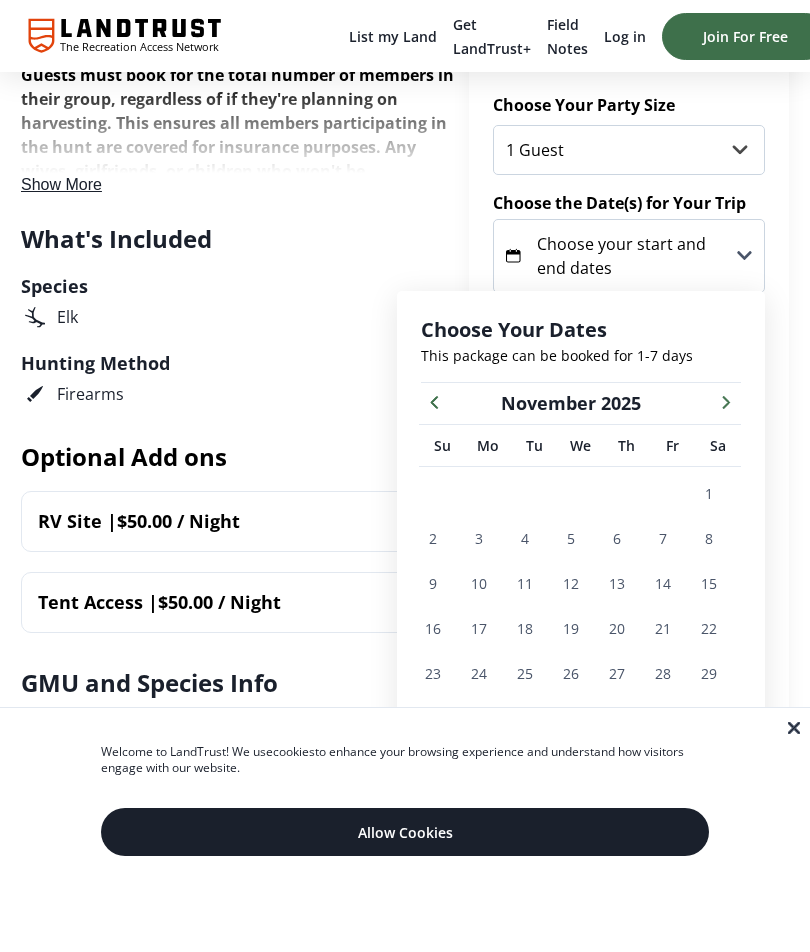 click on "RV Site   |  $50.00   / Night" at bounding box center [245, 521] 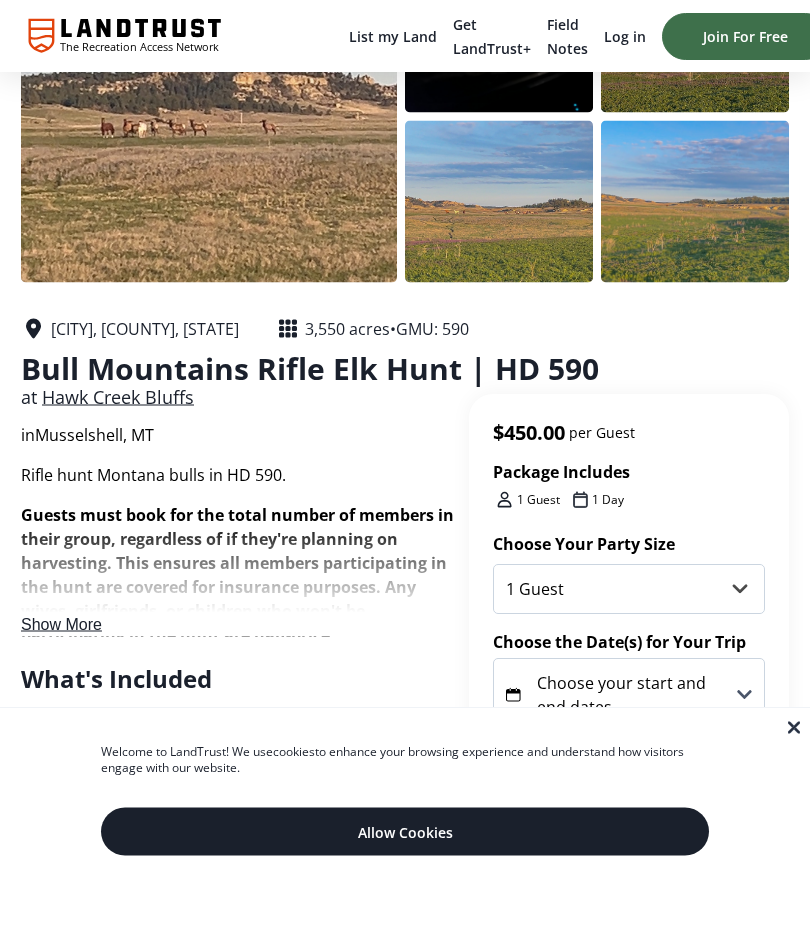 scroll, scrollTop: 0, scrollLeft: 0, axis: both 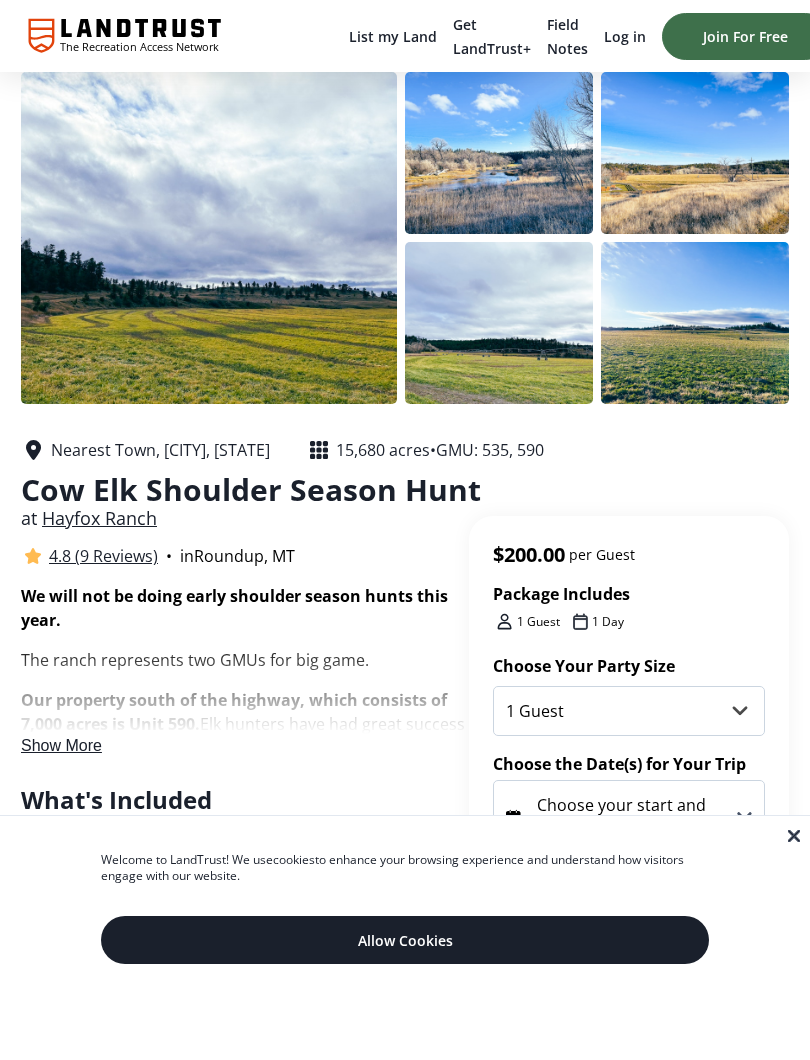click on "Show More" at bounding box center [61, 745] 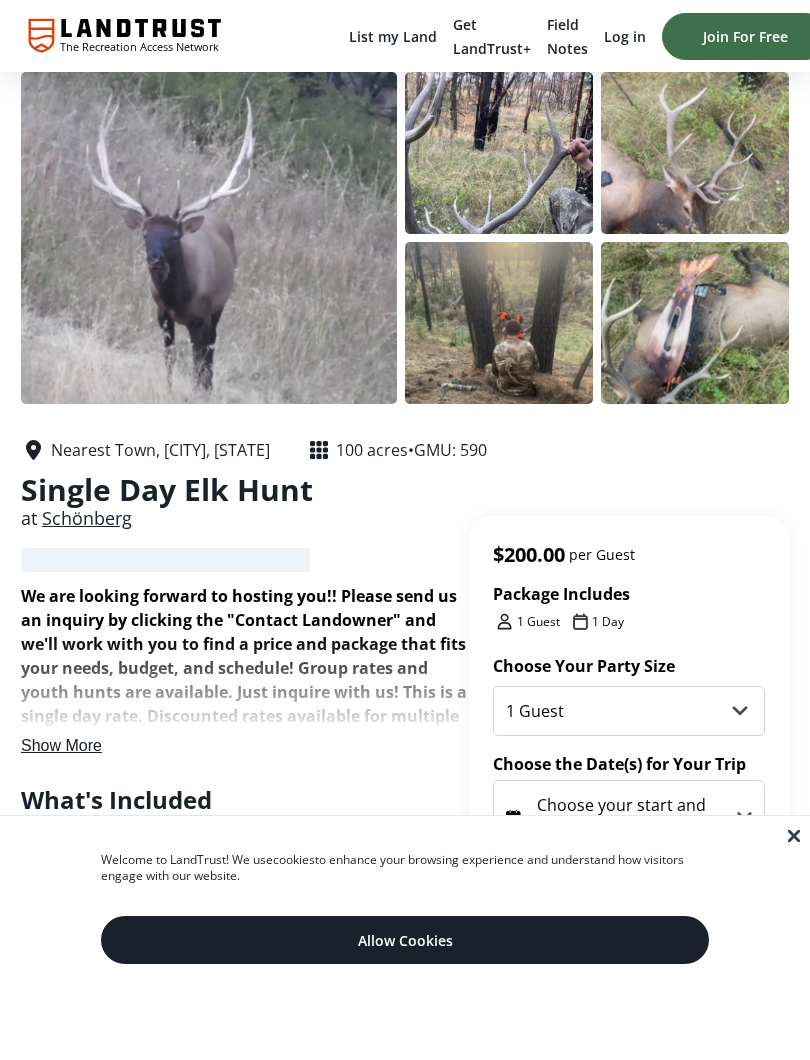 scroll, scrollTop: 0, scrollLeft: 0, axis: both 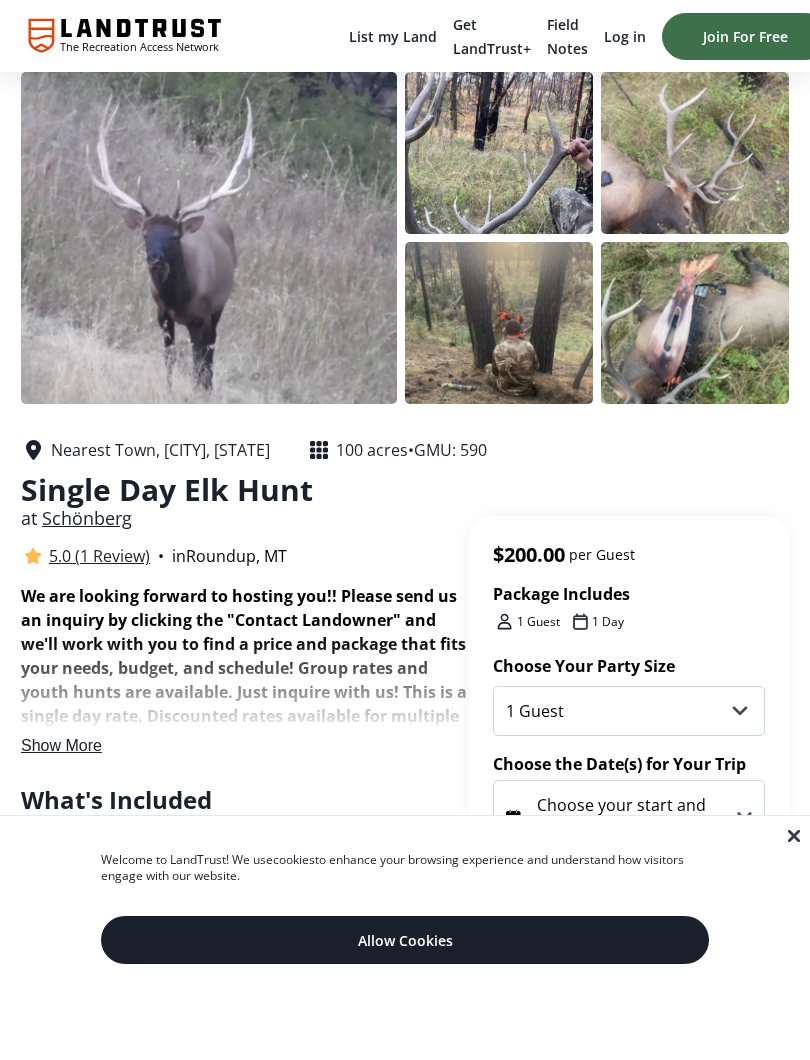 click on "Show More" at bounding box center (61, 745) 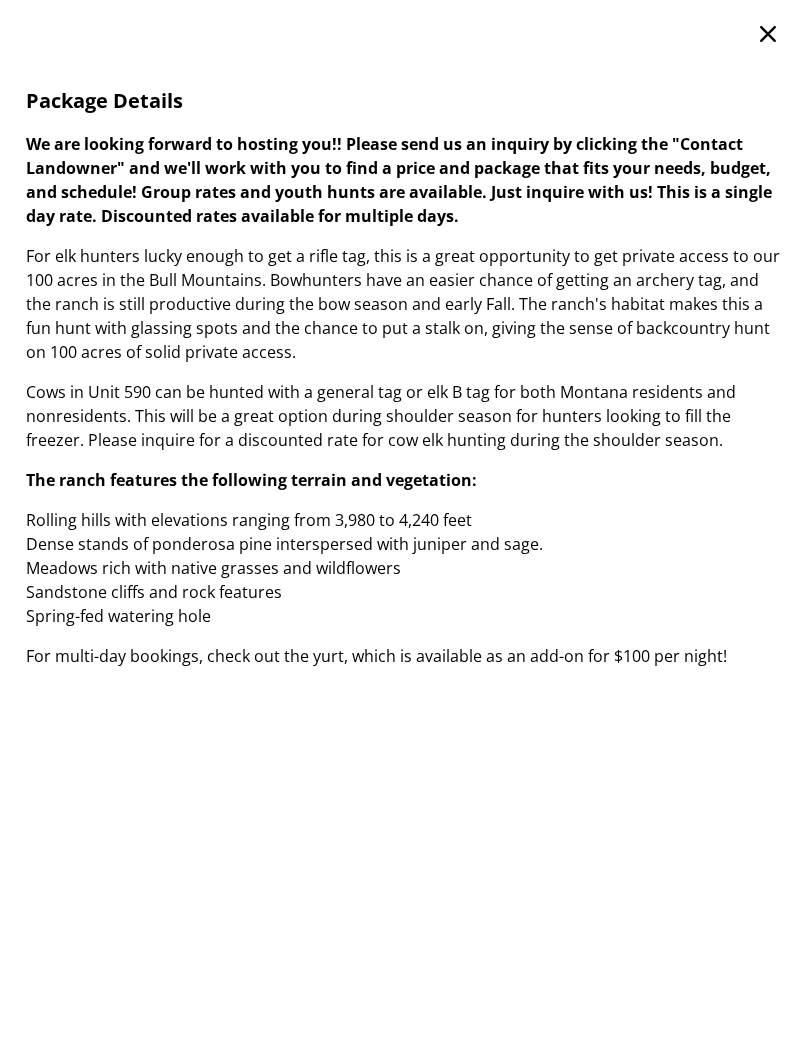 click 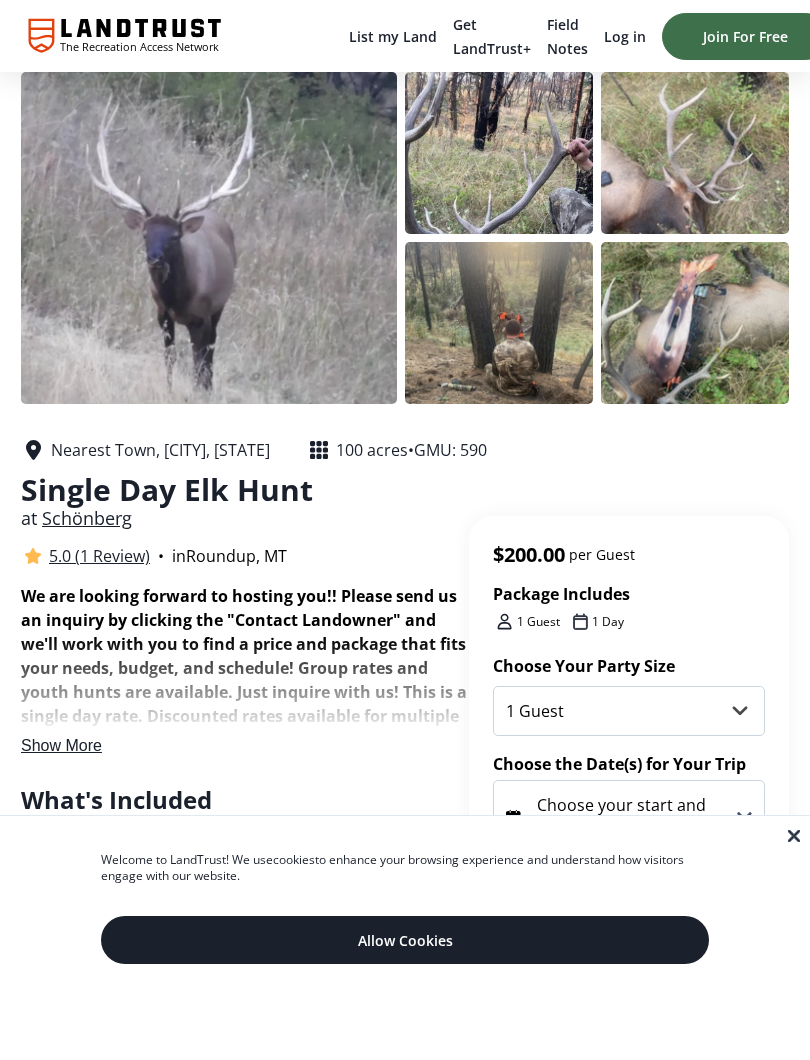 scroll, scrollTop: 0, scrollLeft: 12, axis: horizontal 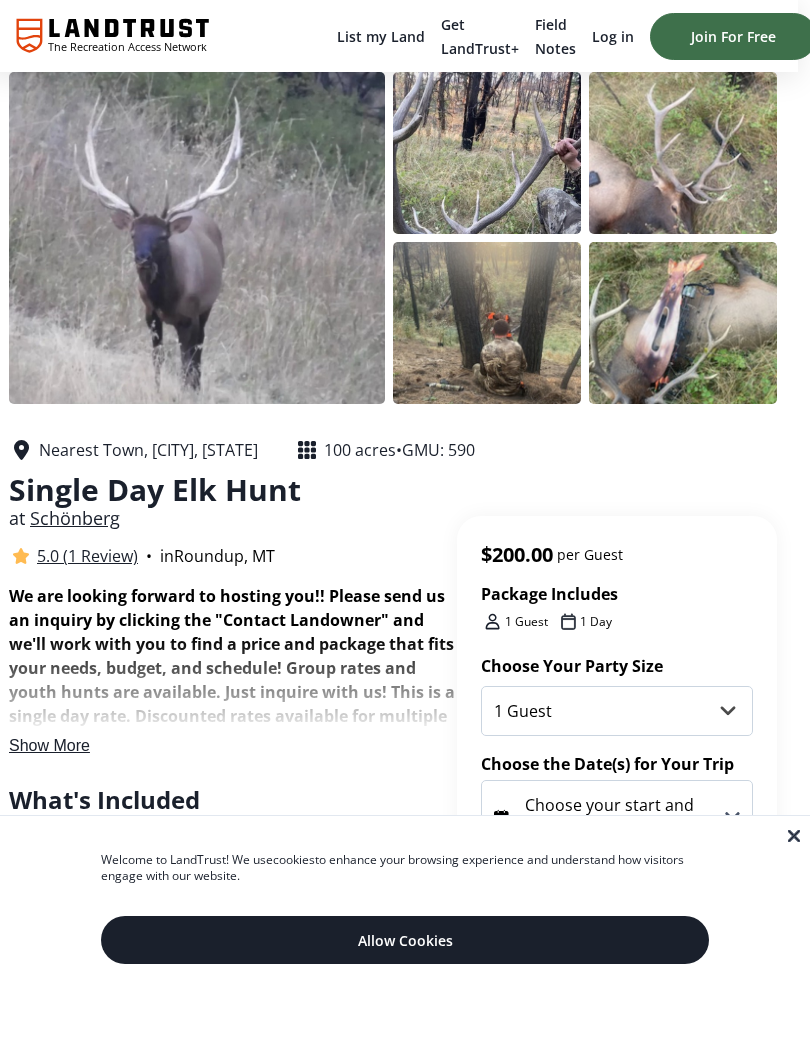 click at bounding box center (487, 153) 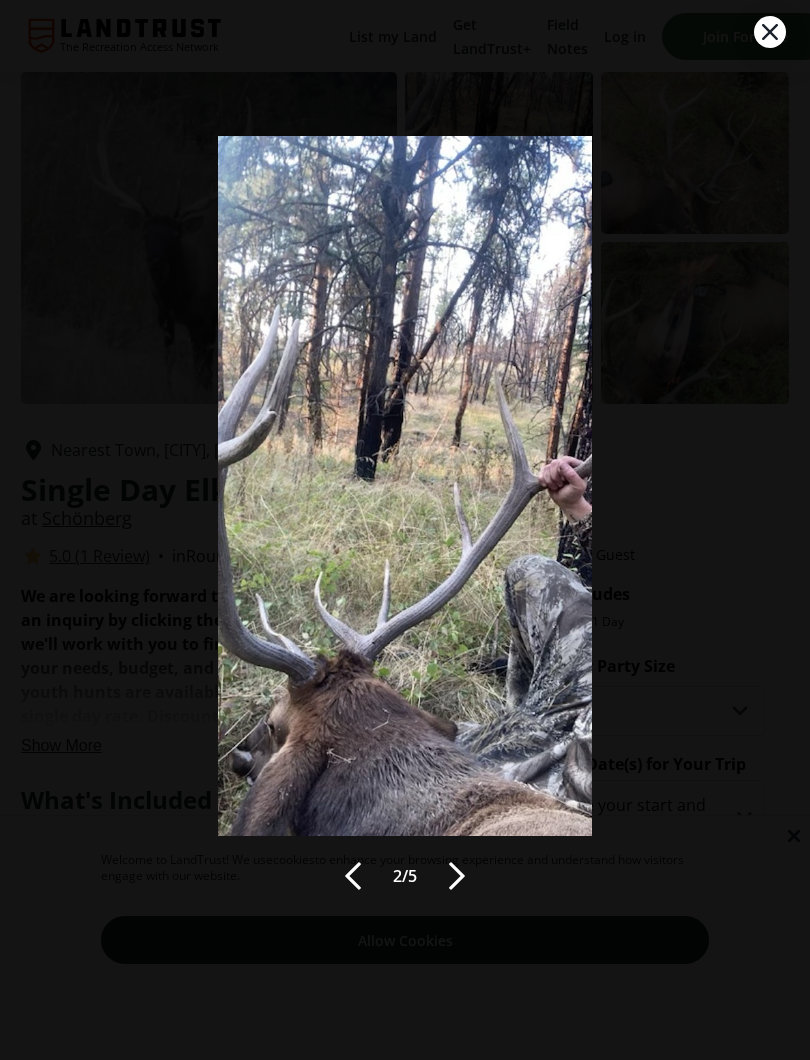 scroll, scrollTop: 0, scrollLeft: 0, axis: both 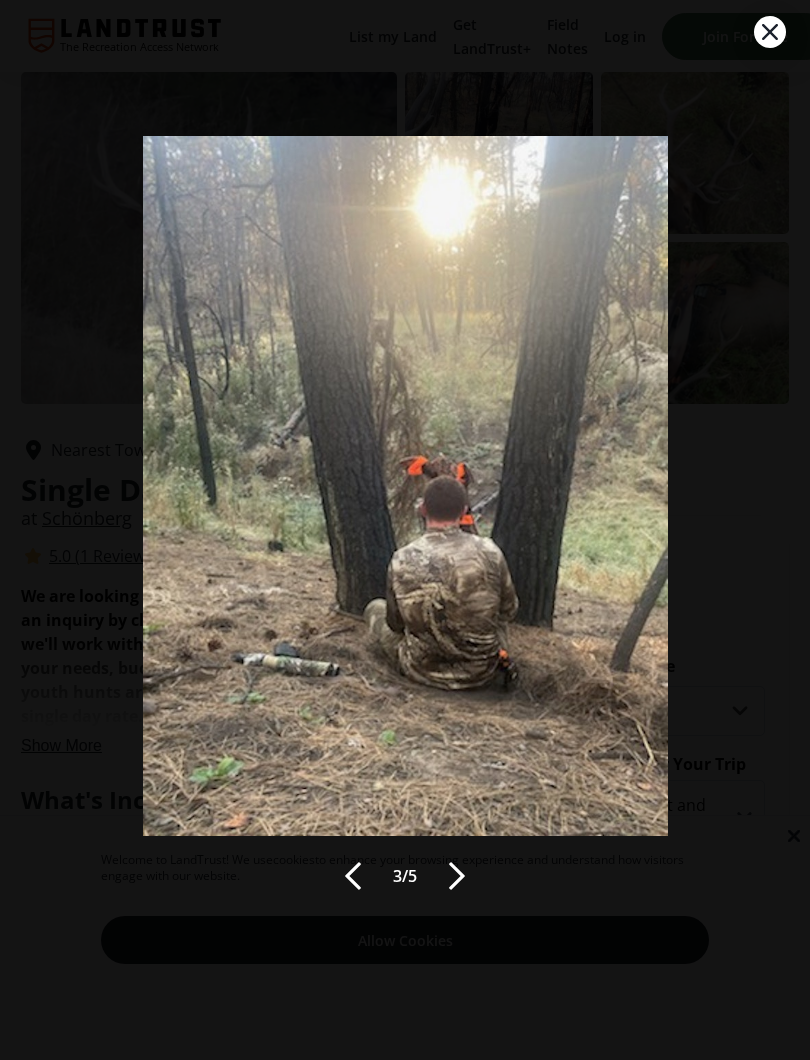 click at bounding box center [457, 876] 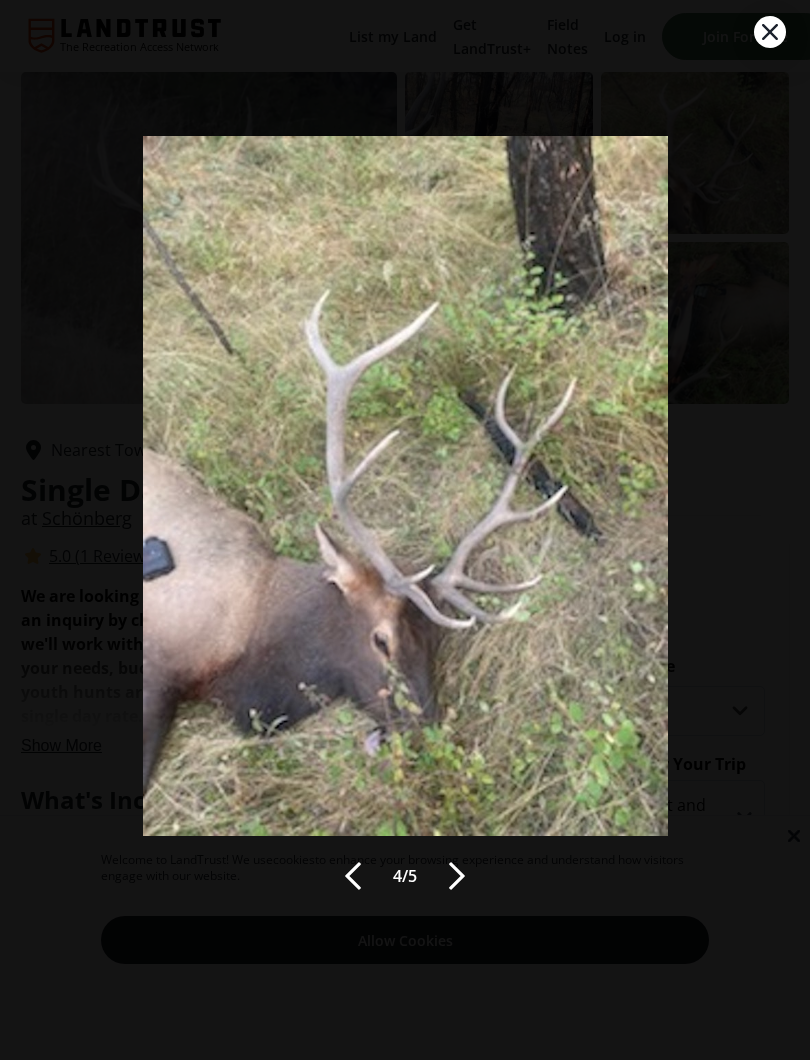 click at bounding box center [457, 876] 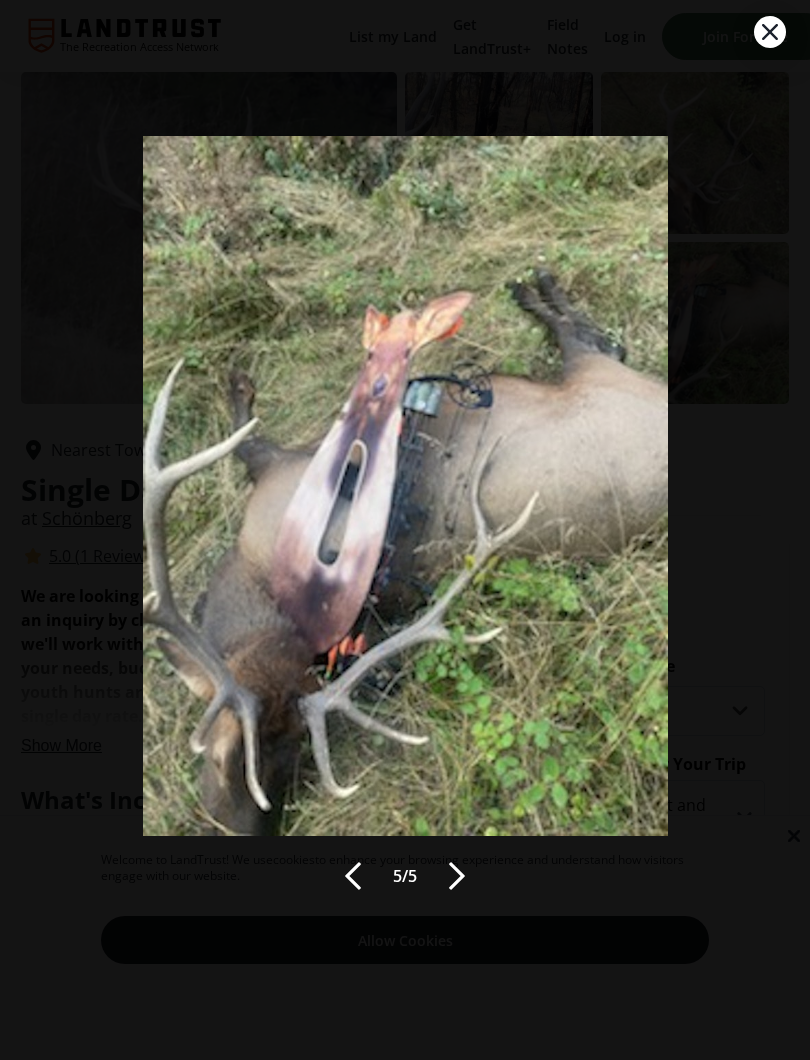 click at bounding box center (457, 876) 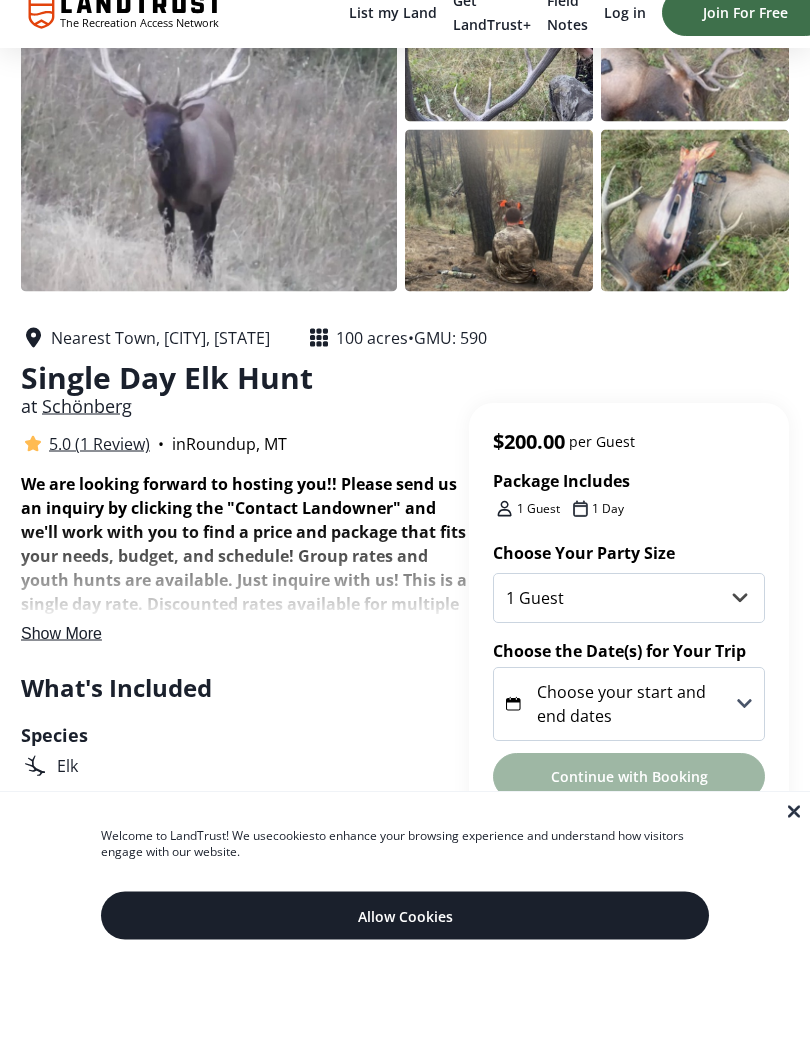 scroll, scrollTop: 113, scrollLeft: 0, axis: vertical 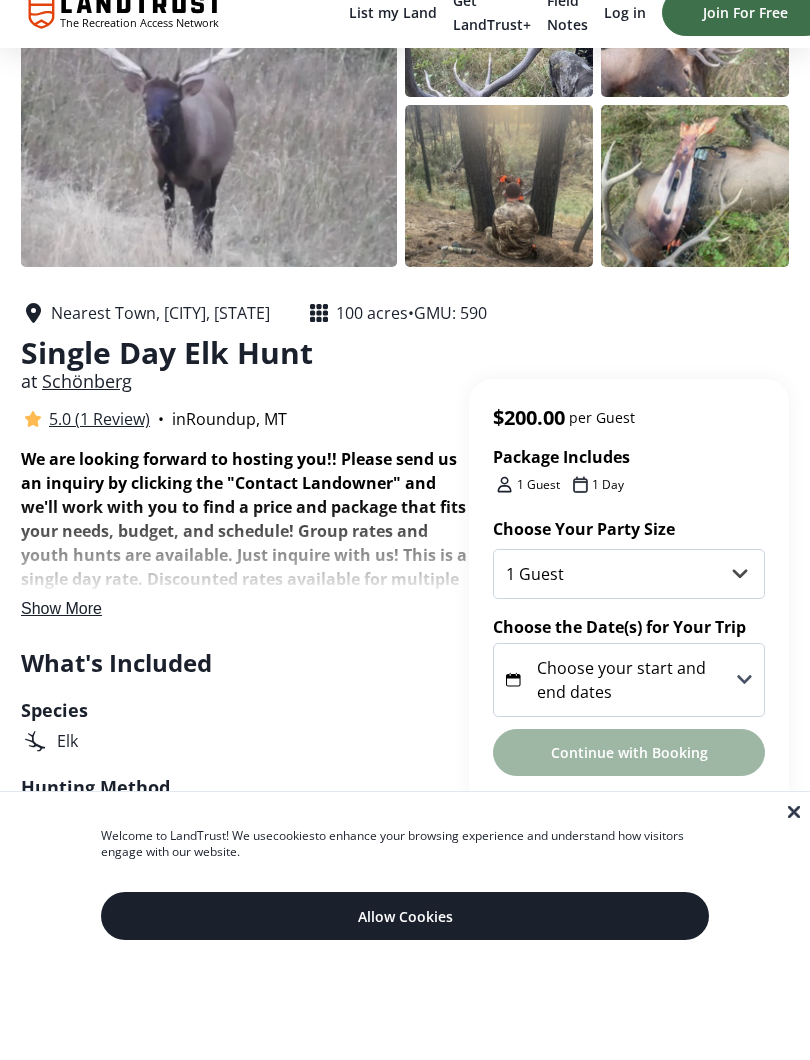click at bounding box center [794, 836] 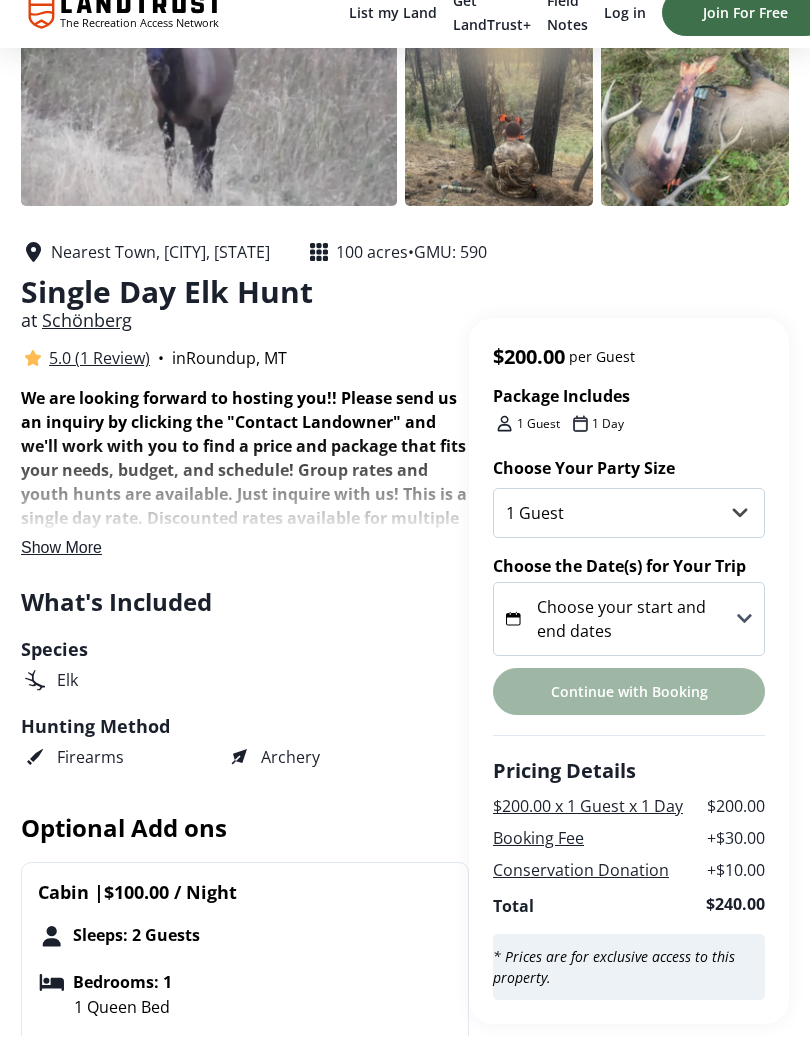 click 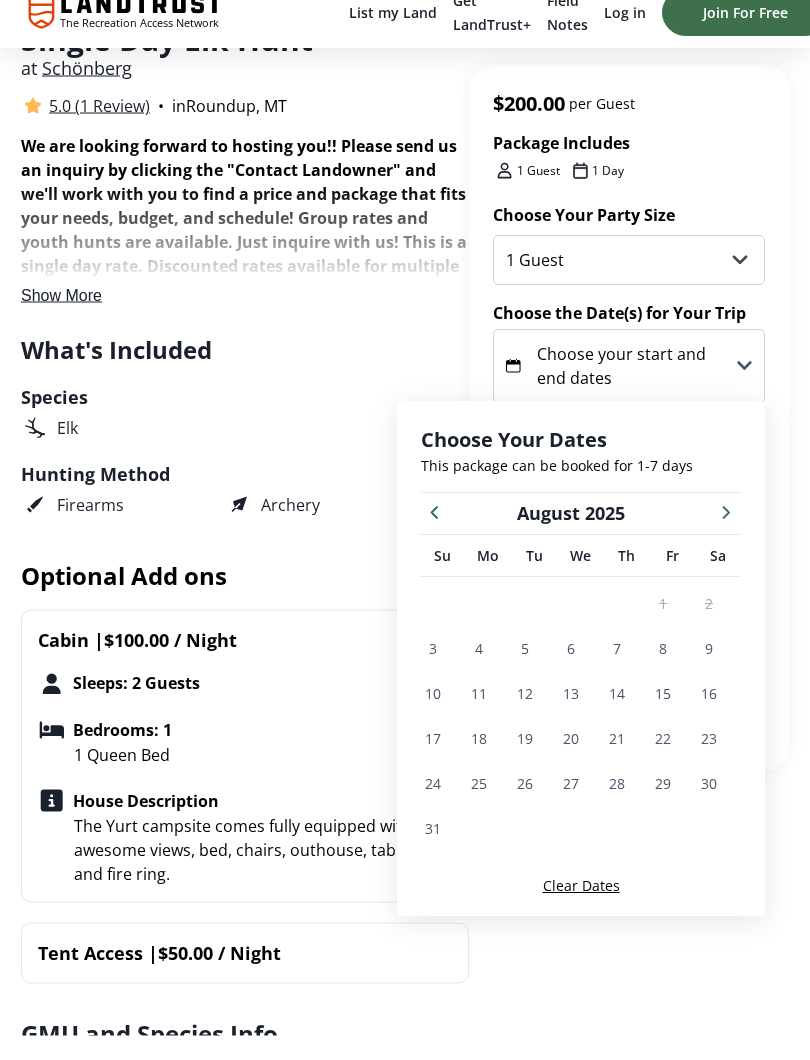 click 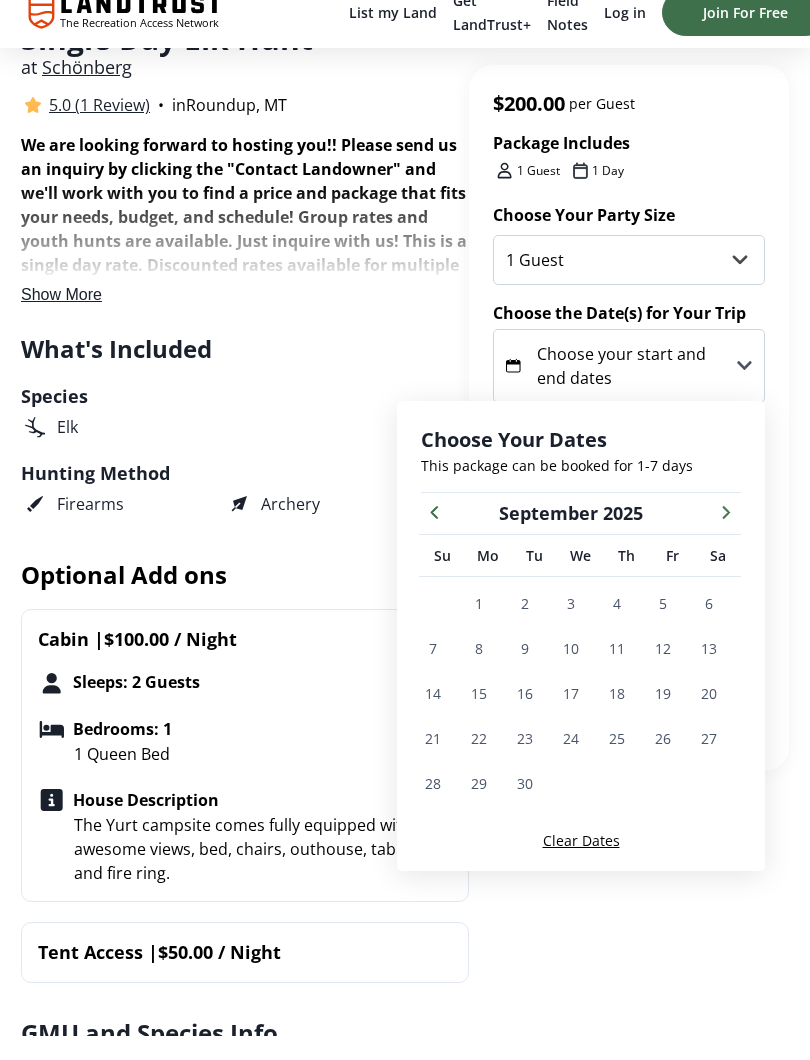 click 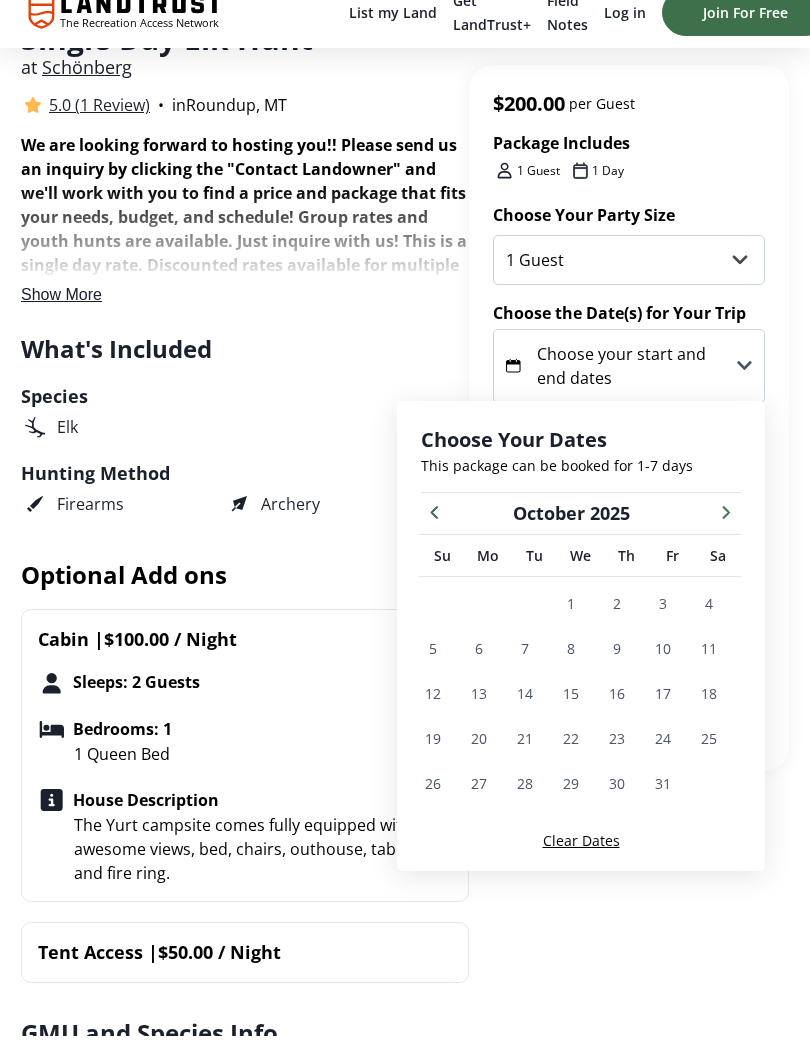 click 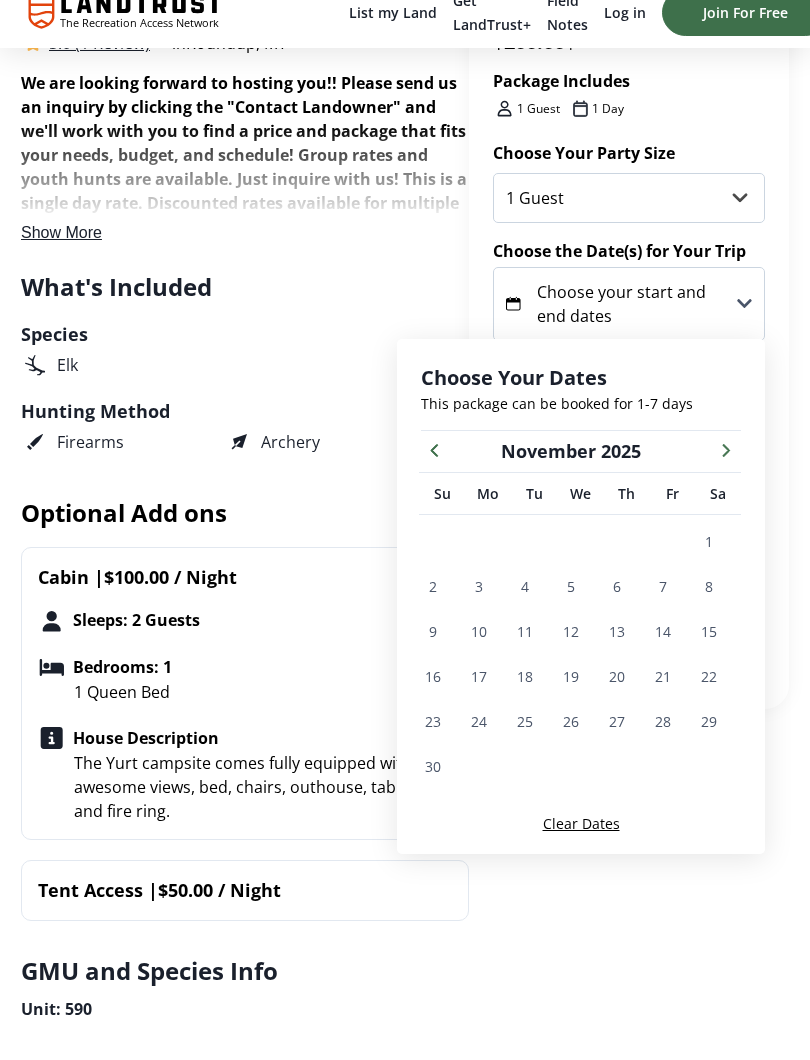 scroll, scrollTop: 492, scrollLeft: 0, axis: vertical 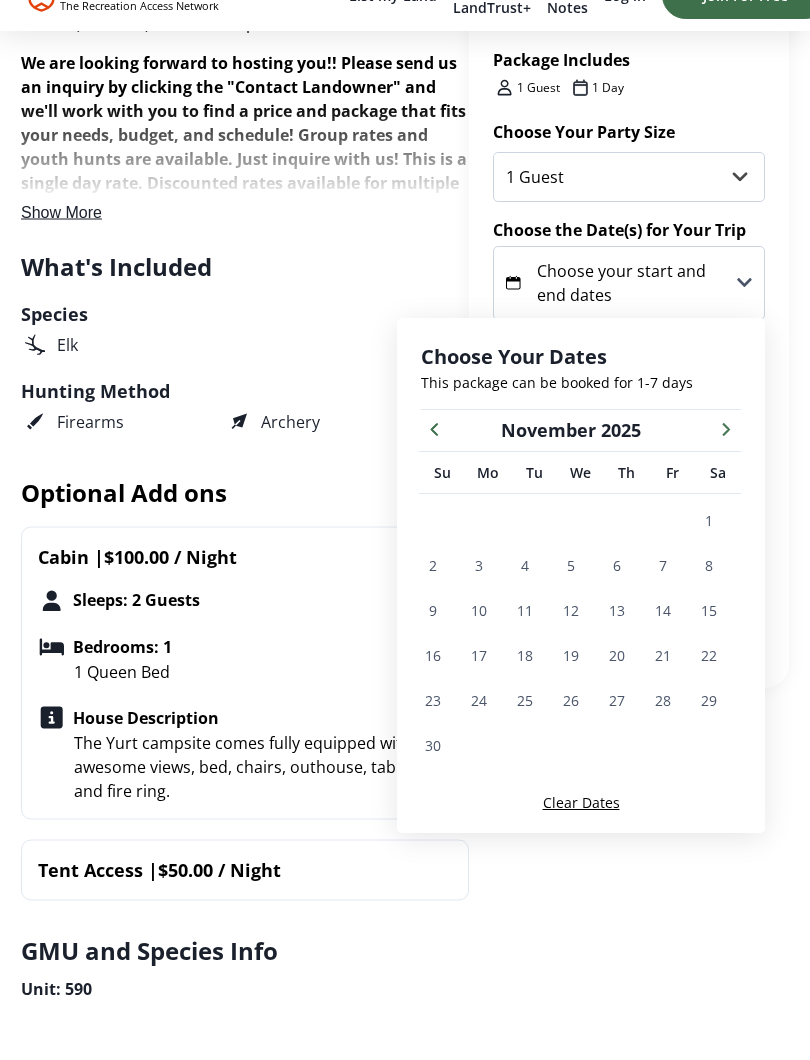 click on "Nearest Town, [CITY], [STATE]  100 acres   •   GMU: 590 Single Day Elk Hunt at   Schönberg 5.0 (1 Review) • in  [CITY], [STATE] Package Includes 1 Guest 1 Day Share Favorite We are looking forward to hosting you!! Please send us an inquiry by clicking the "Contact Landowner" and we'll work with you to find a price and package that fits your needs, budget, and schedule! Group rates and youth hunts are available. Just inquire with us! This is a single day rate. Discounted rates available for multiple days.
For elk hunters lucky enough to get a rifle tag, this is a great opportunity to get private access to our 100 acres in the Bull Mountains. Bowhunters have an easier chance of getting an archery tag, and the ranch is still productive during the bow season and early Fall. The ranch's habitat makes this a fun hunt with glassing spots and the chance to put a stalk on, giving the sense of backcountry hunt on 100 acres of solid private access.
The ranch features the following terrain and vegetation:" at bounding box center (405, 2318) 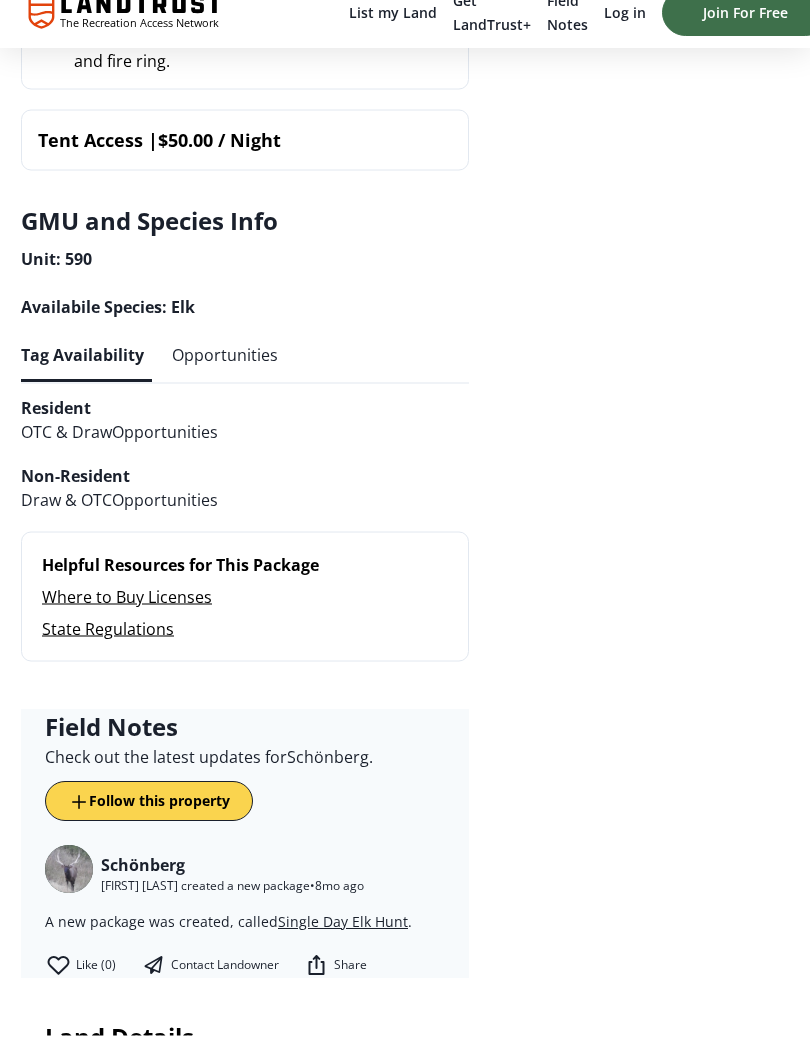 scroll, scrollTop: 1240, scrollLeft: 0, axis: vertical 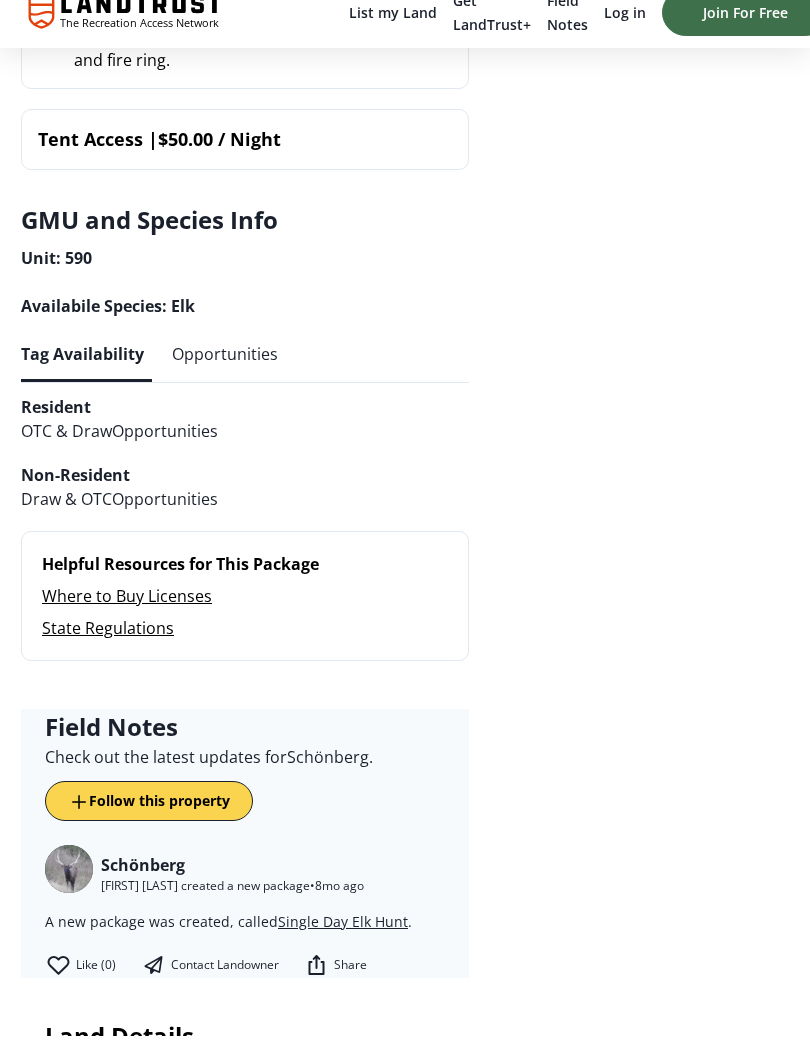 click on "Opportunities" at bounding box center (225, 378) 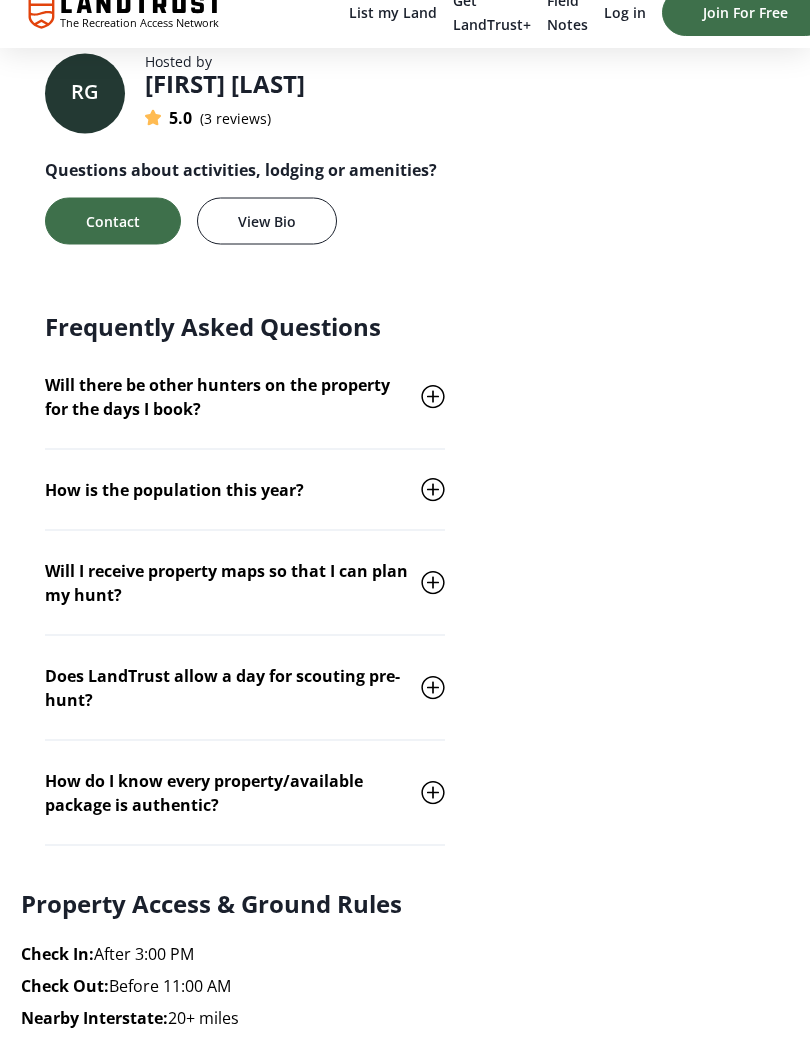 scroll, scrollTop: 2710, scrollLeft: 0, axis: vertical 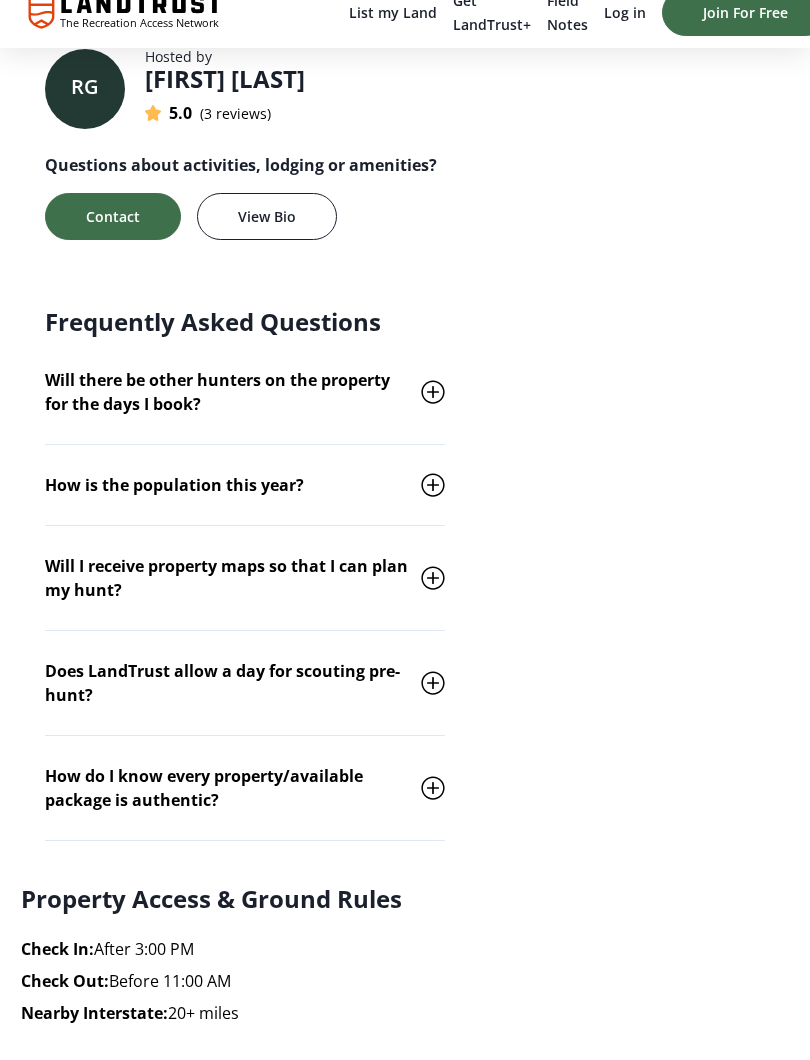 click 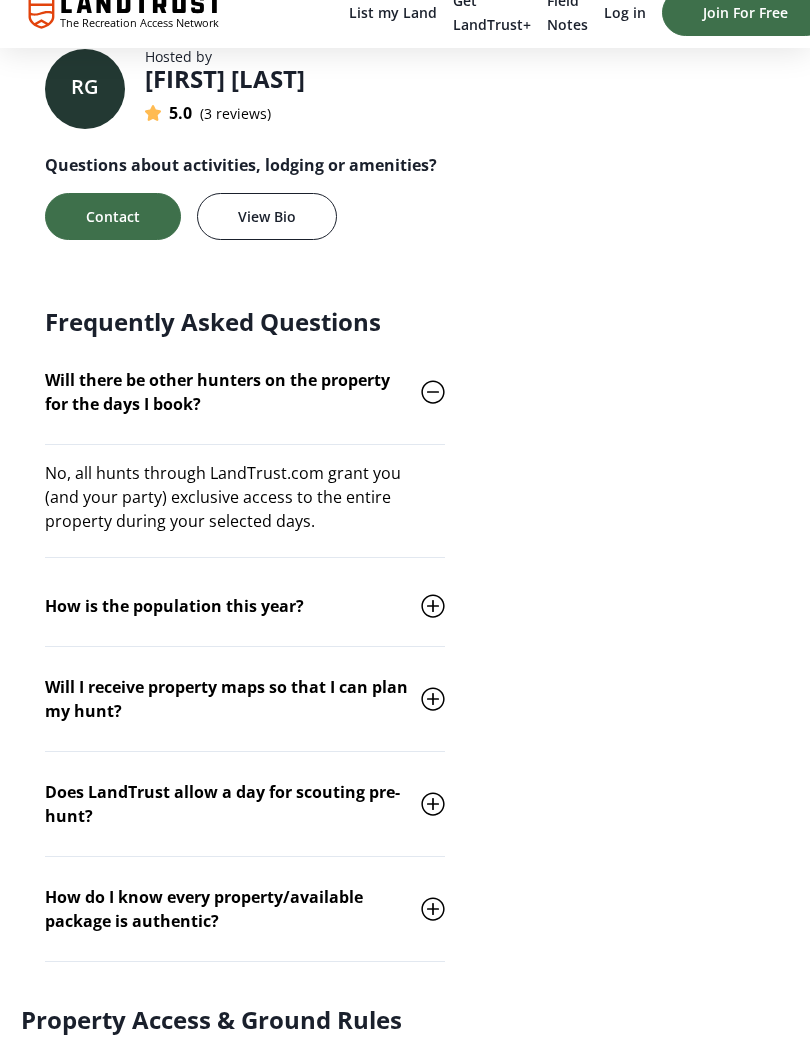 click 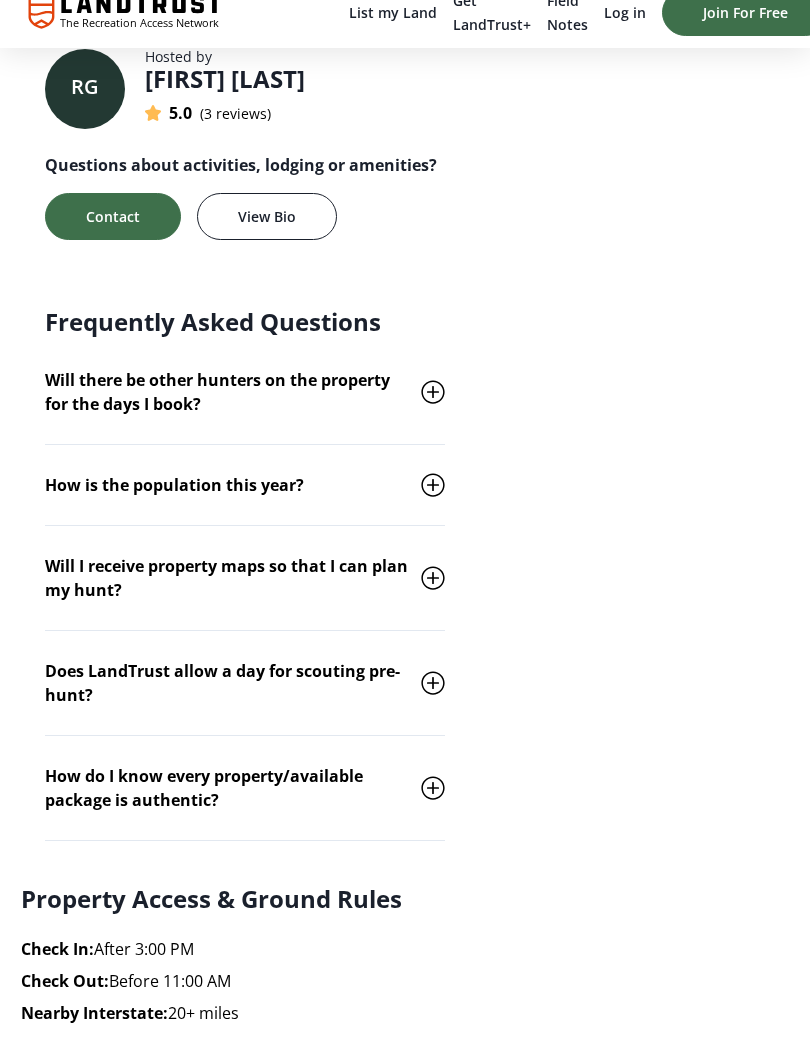 click 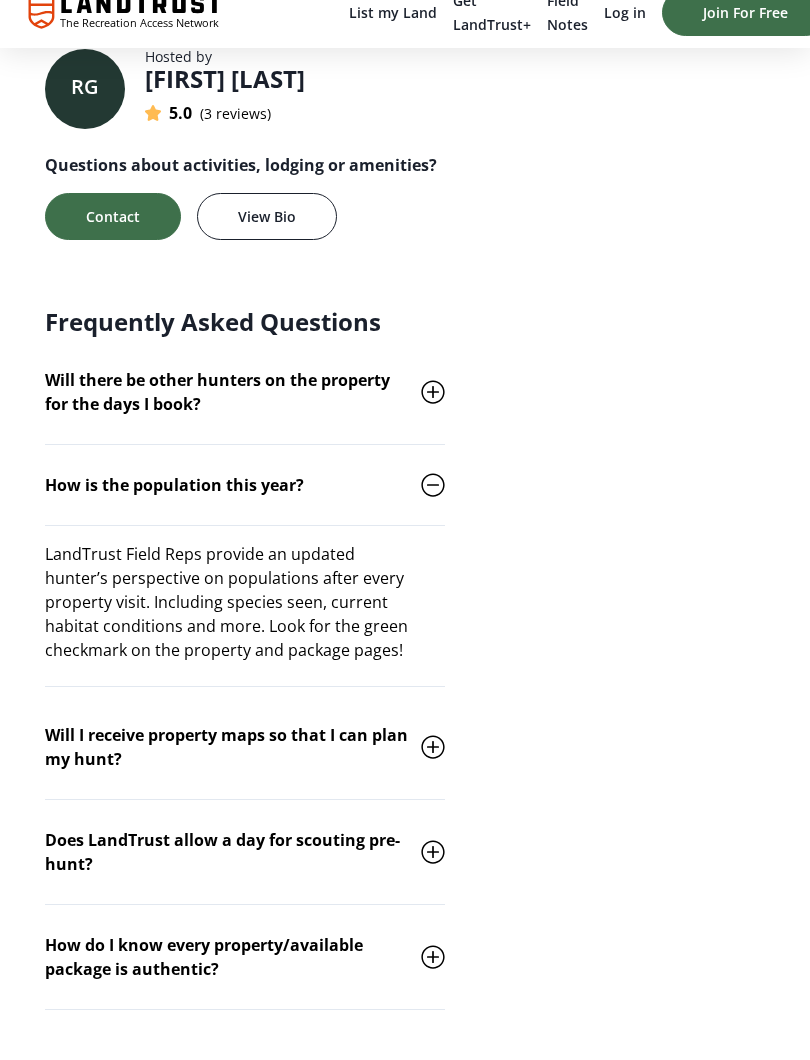 click 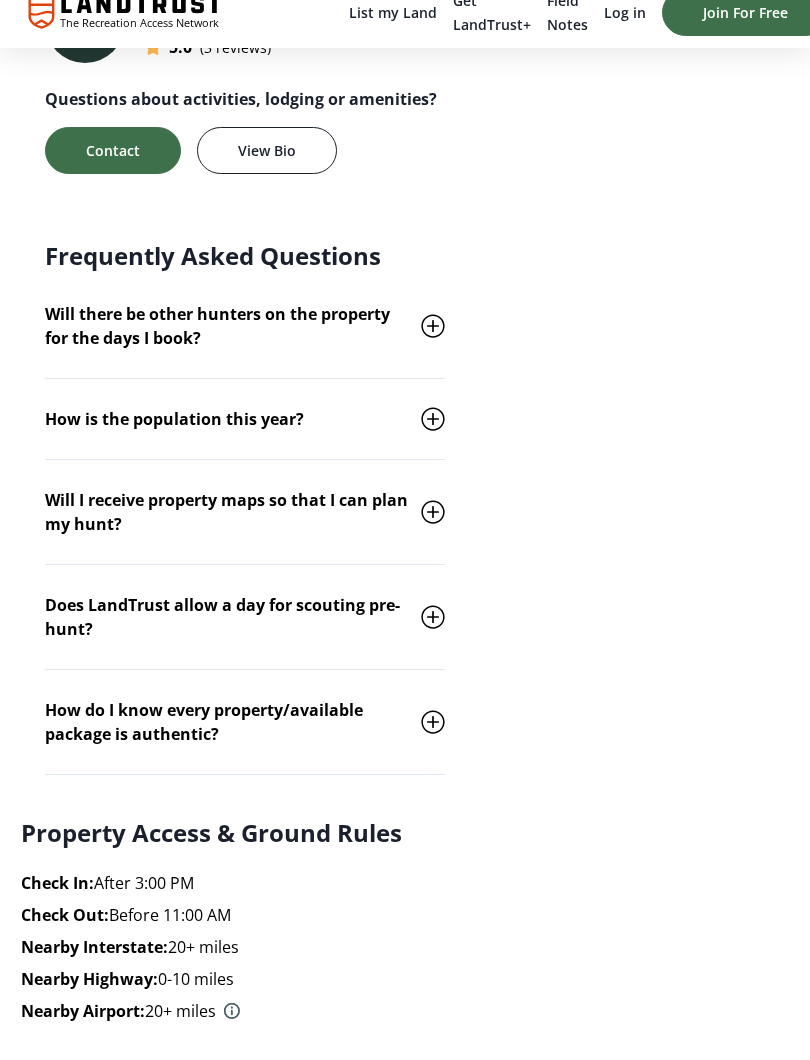 scroll, scrollTop: 2783, scrollLeft: 0, axis: vertical 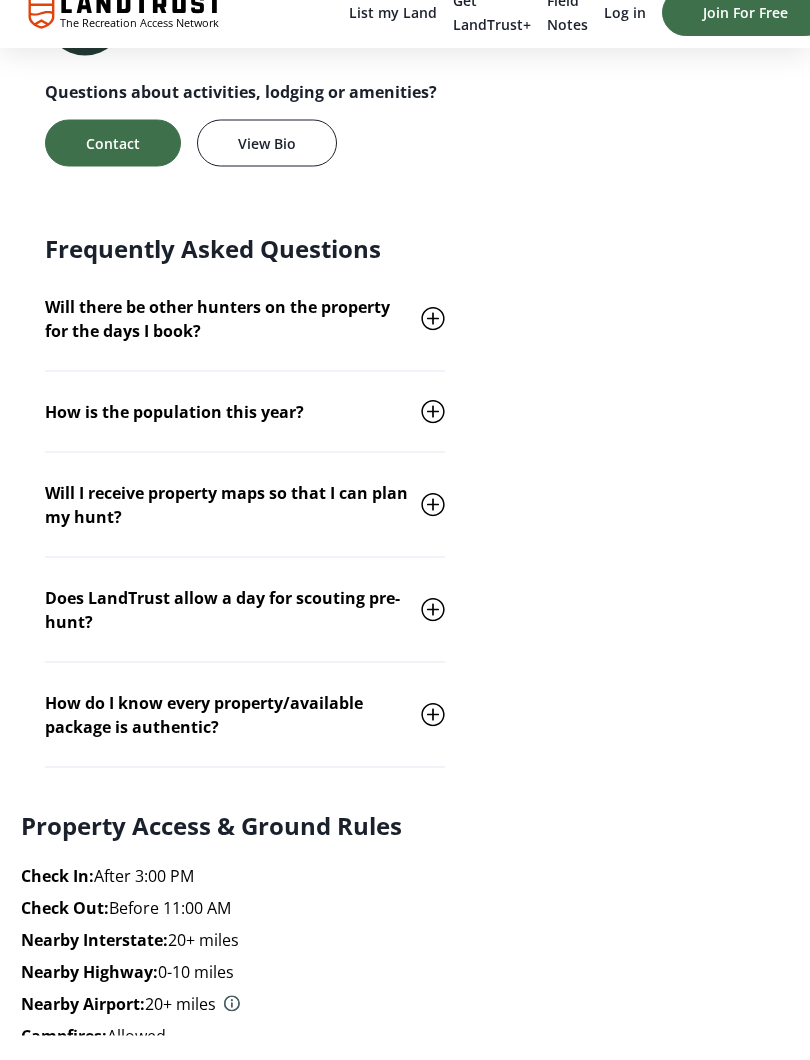 click 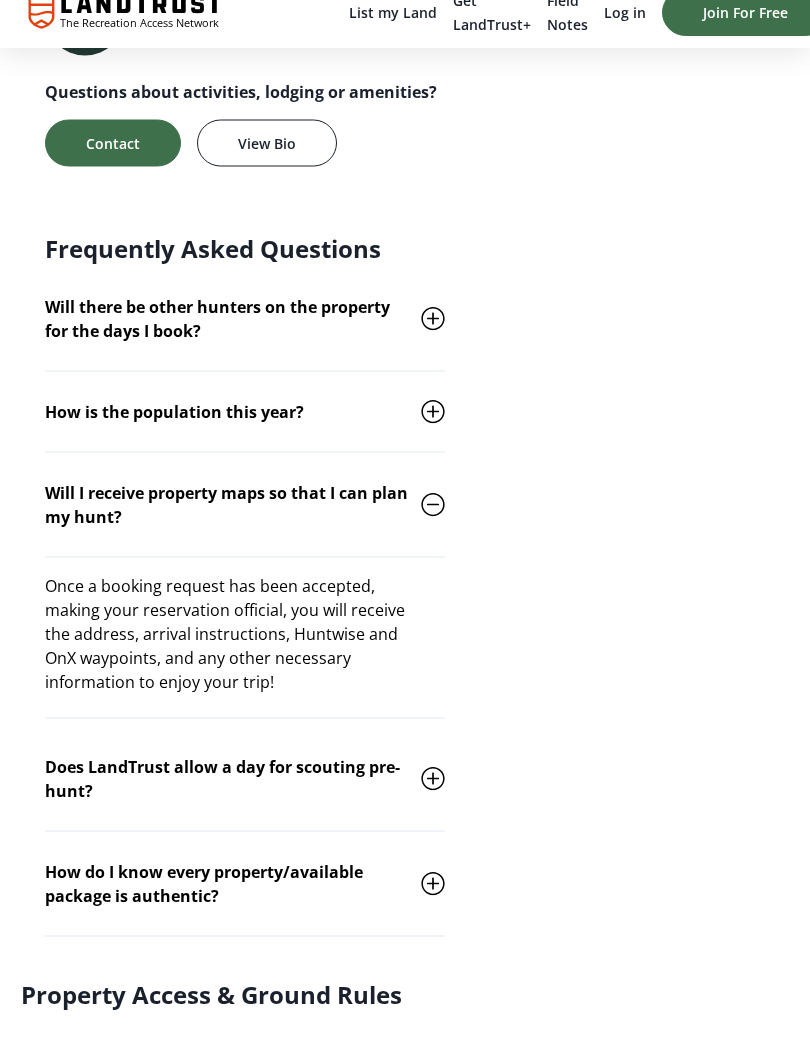 scroll, scrollTop: 2784, scrollLeft: 0, axis: vertical 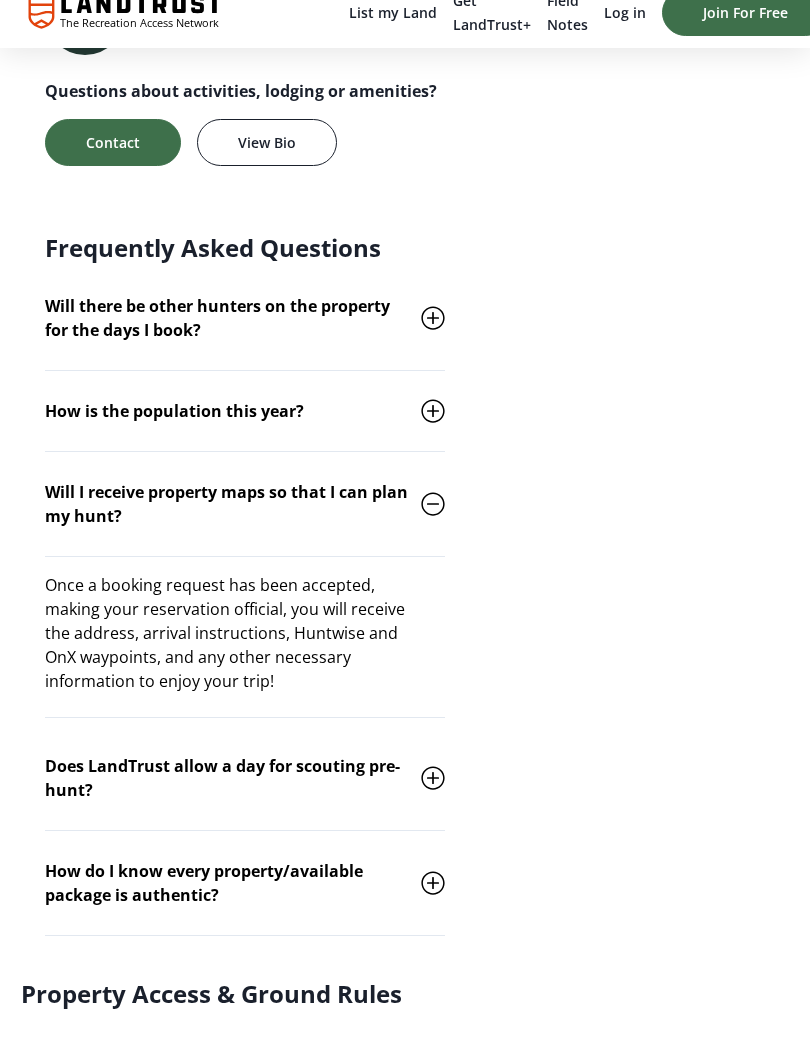 click 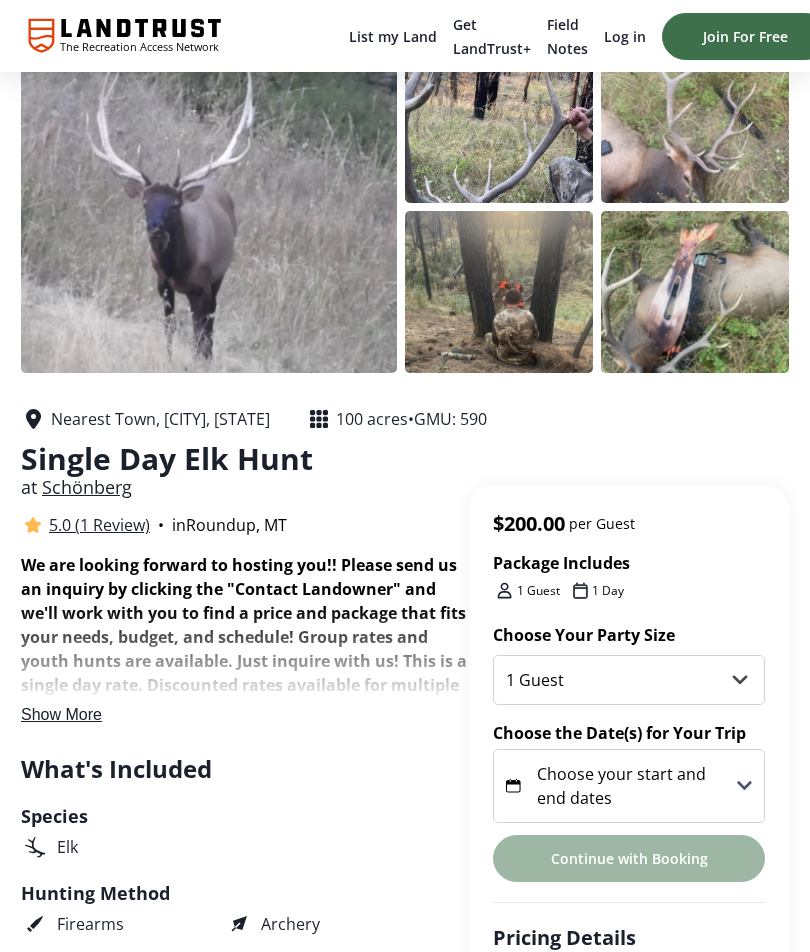 scroll, scrollTop: 0, scrollLeft: 0, axis: both 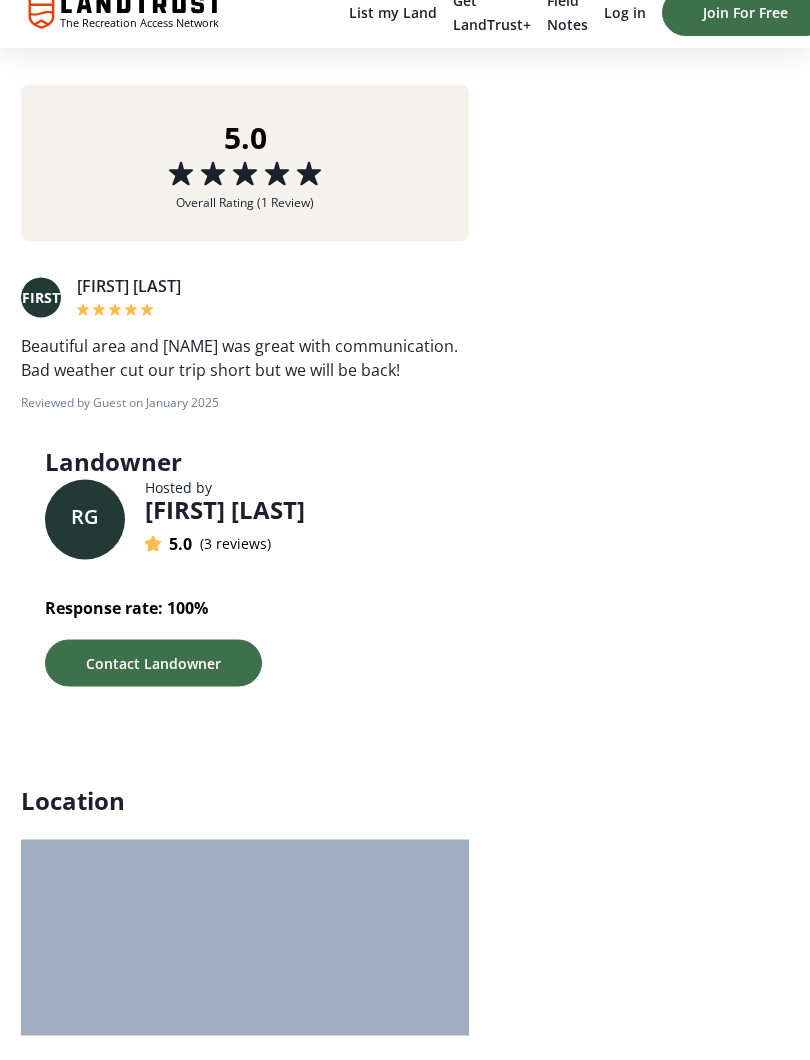 click on "Contact Landowner" at bounding box center [153, 687] 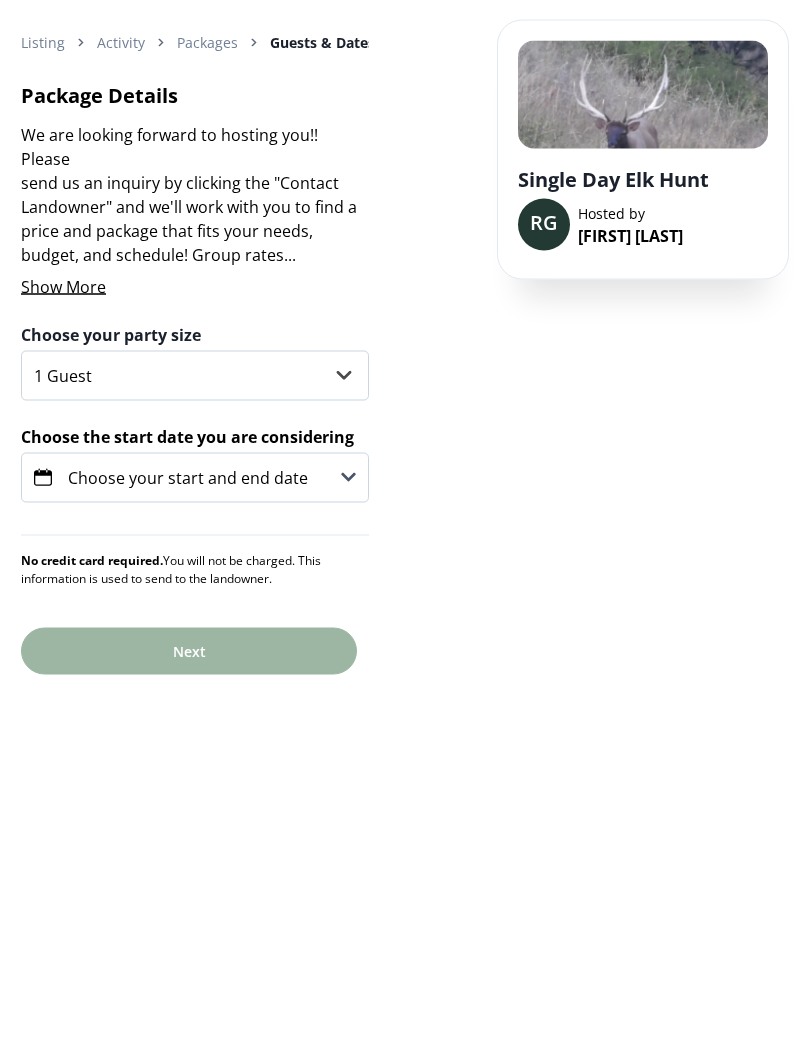 scroll, scrollTop: 0, scrollLeft: 0, axis: both 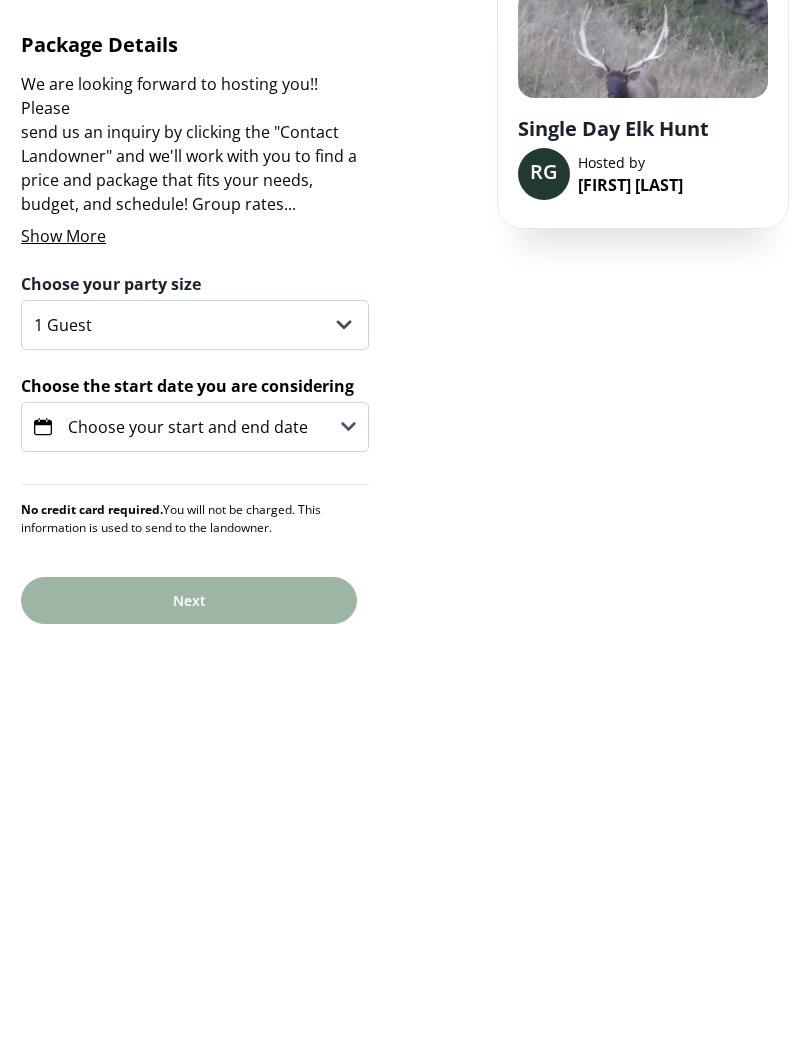 click on "Show More" at bounding box center (63, 311) 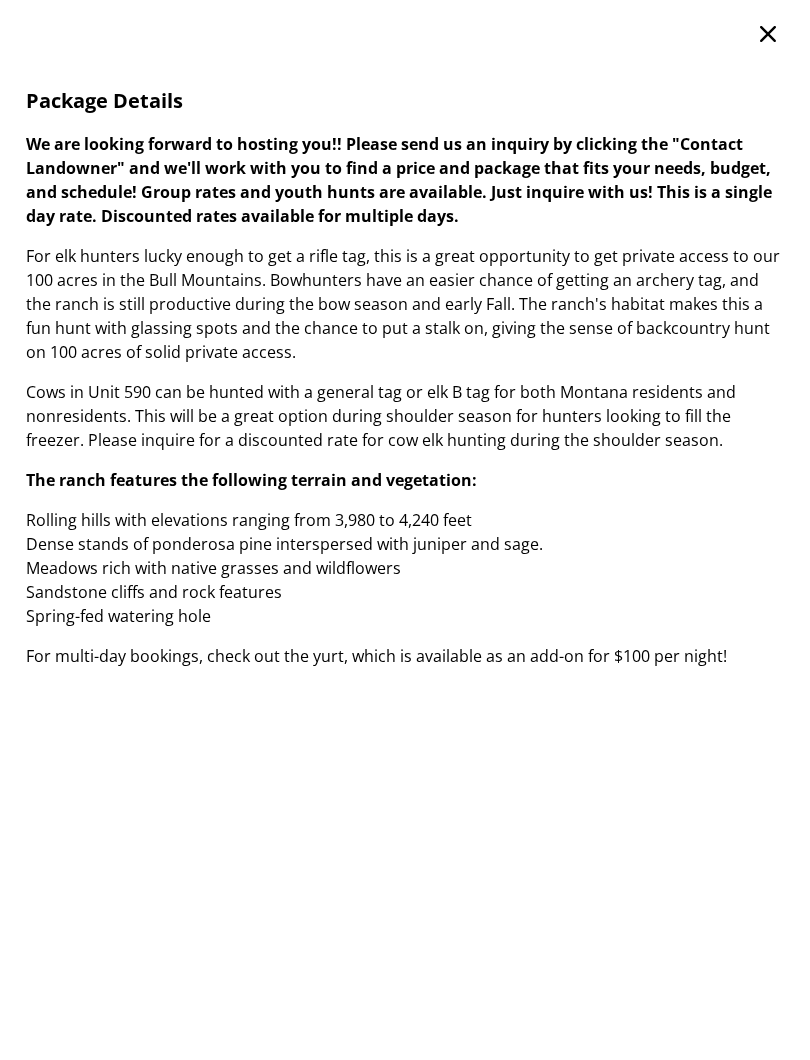 click 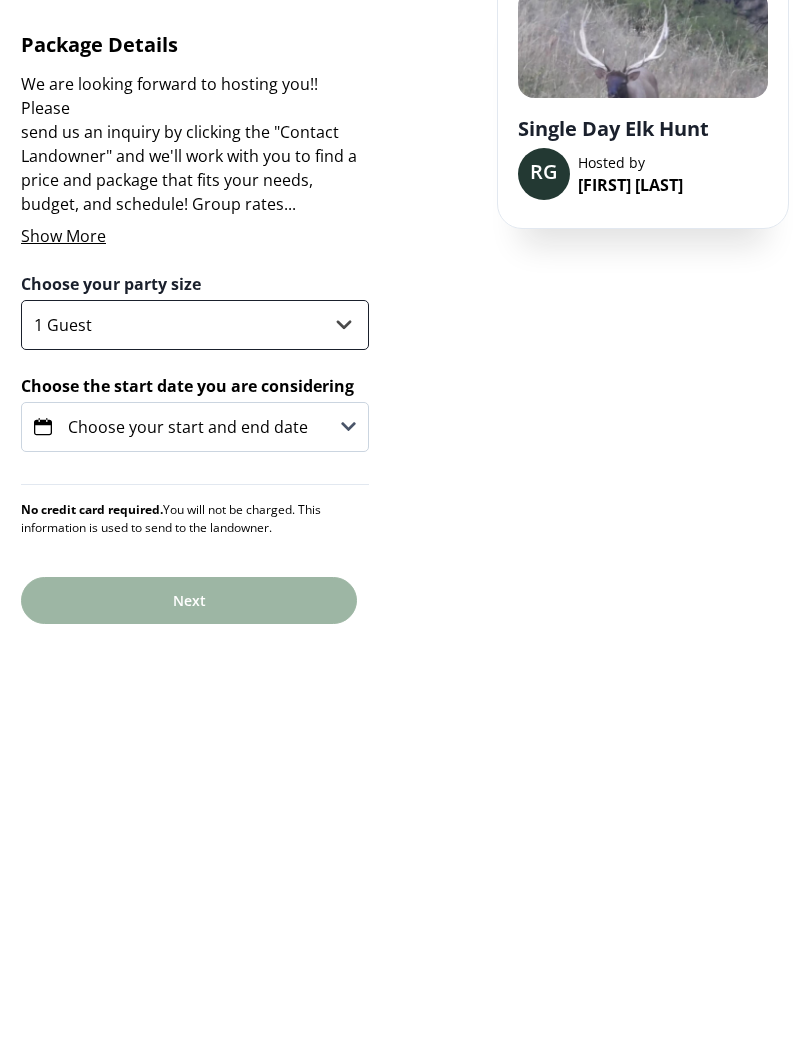 click on "1  Guest 2  Guests 3  Guests" at bounding box center (195, 400) 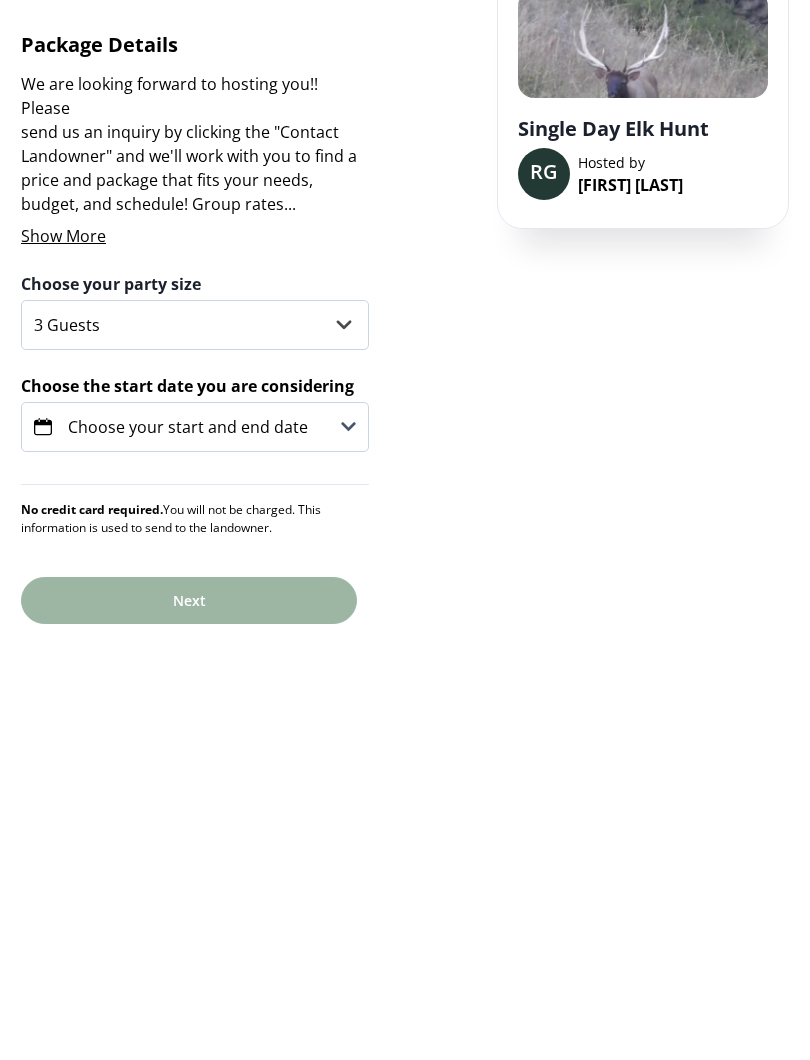 click 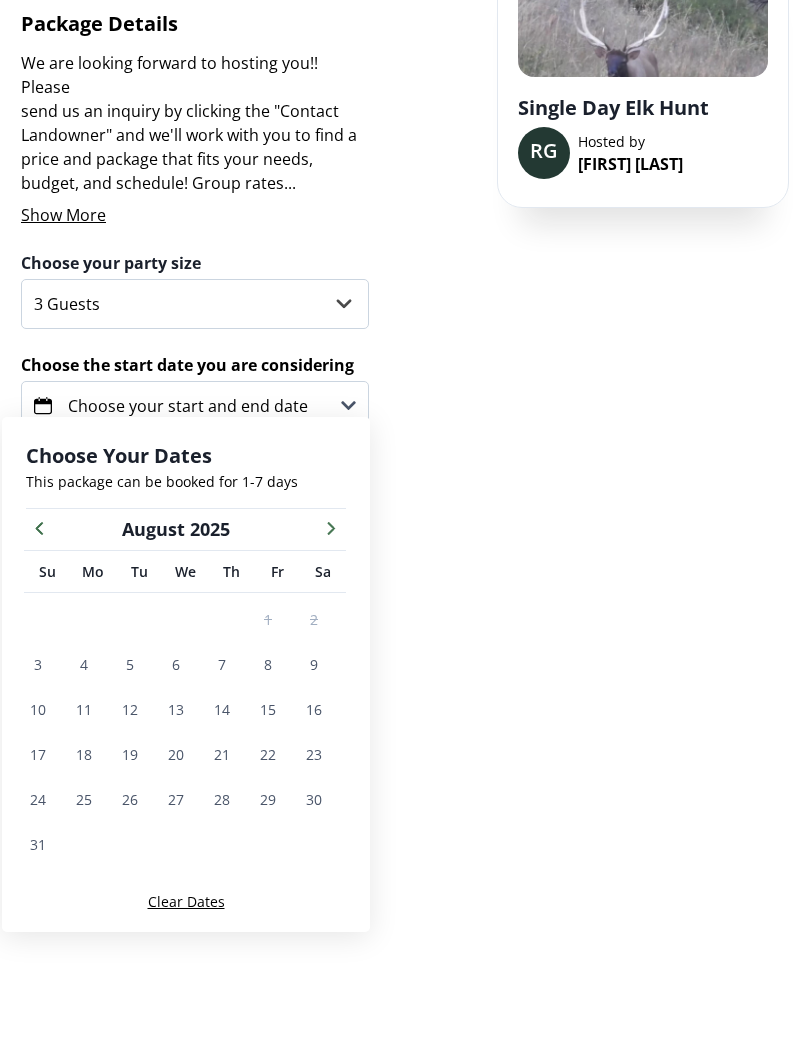click at bounding box center [331, 623] 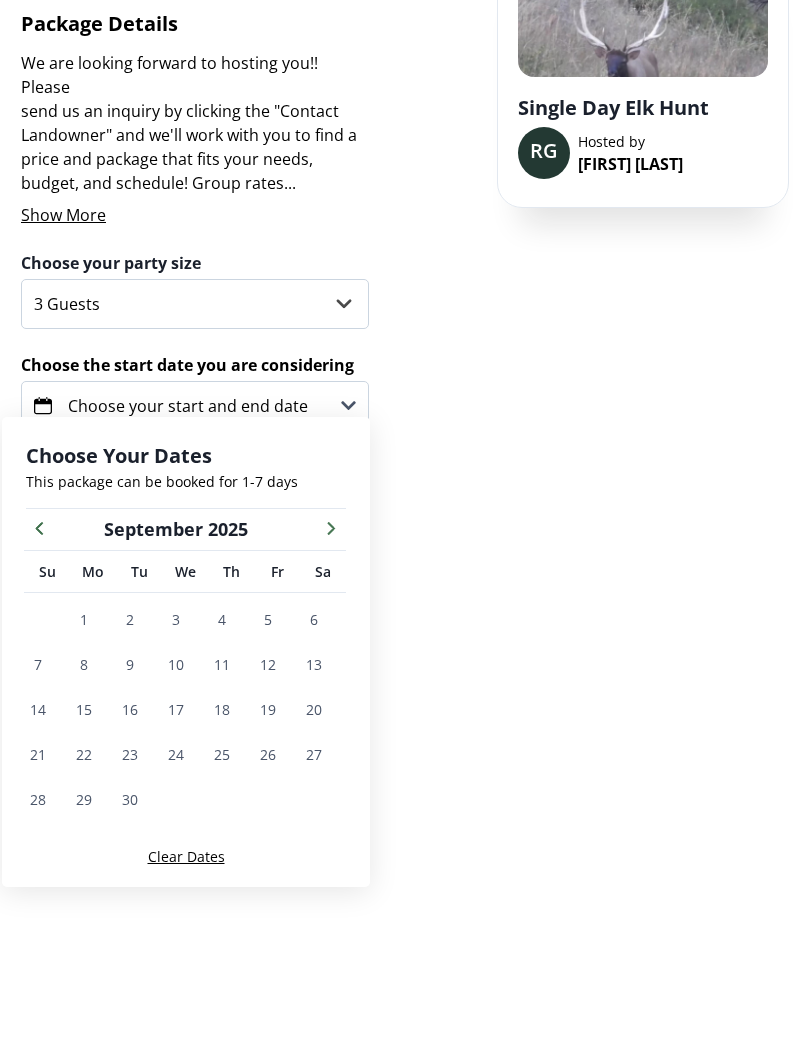 click at bounding box center [331, 623] 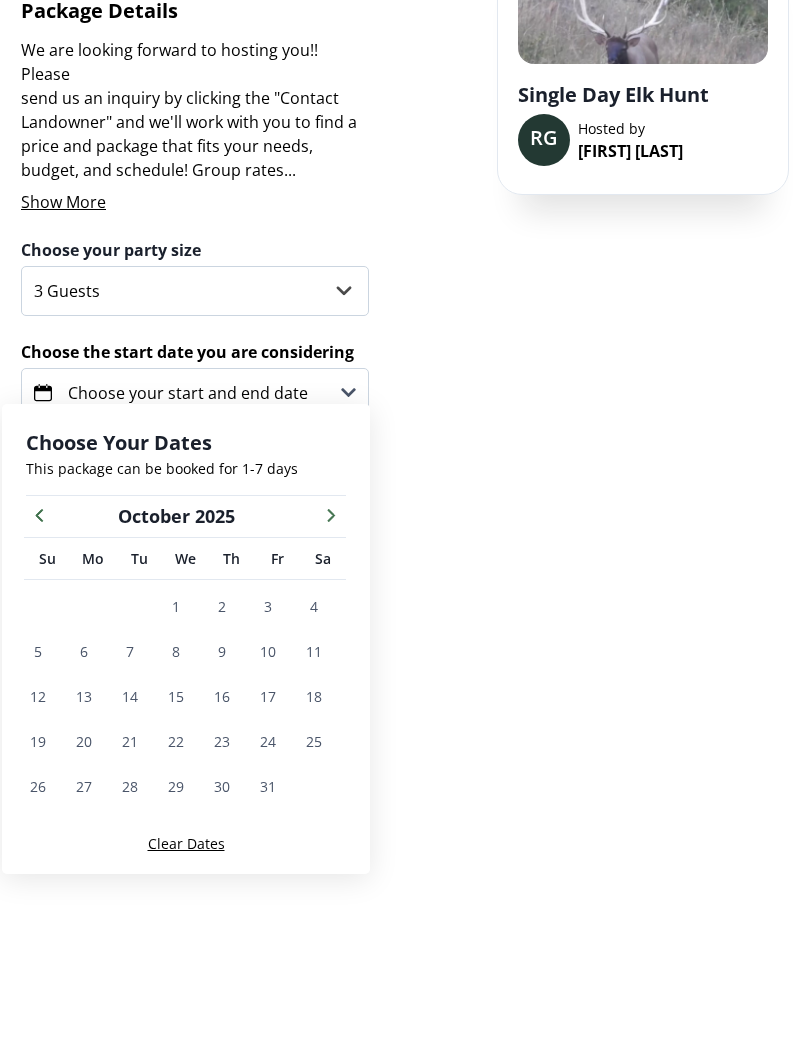 scroll, scrollTop: 21, scrollLeft: 0, axis: vertical 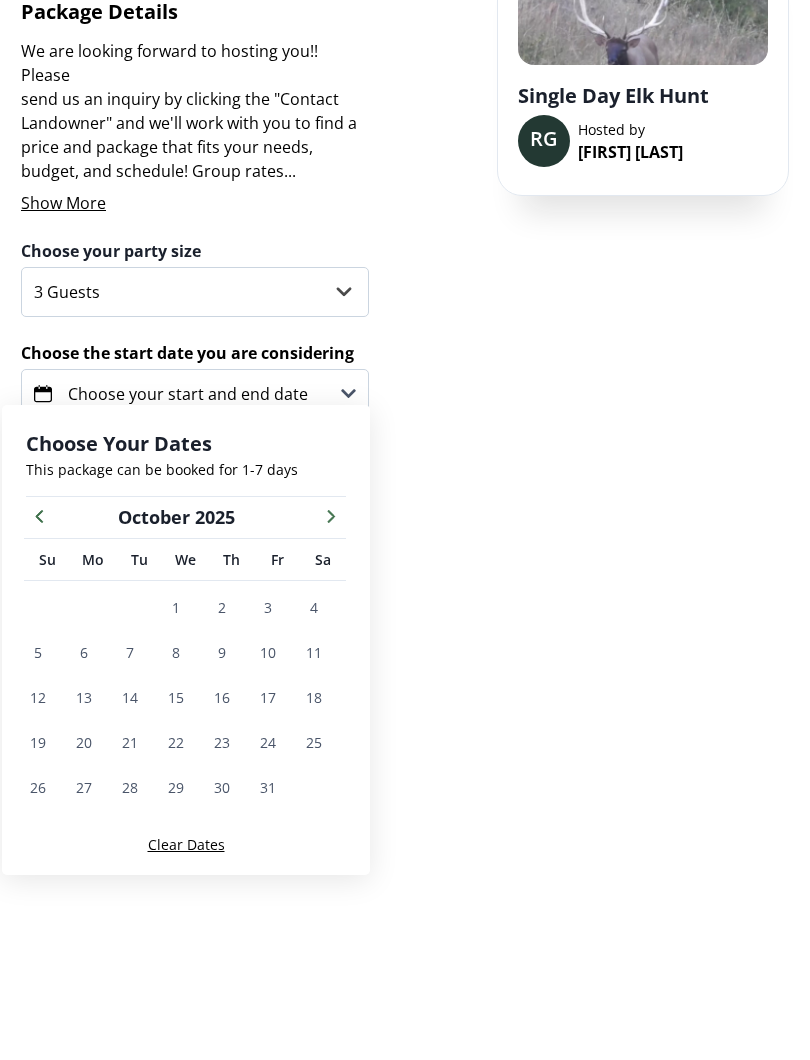 click on "25" at bounding box center (314, 850) 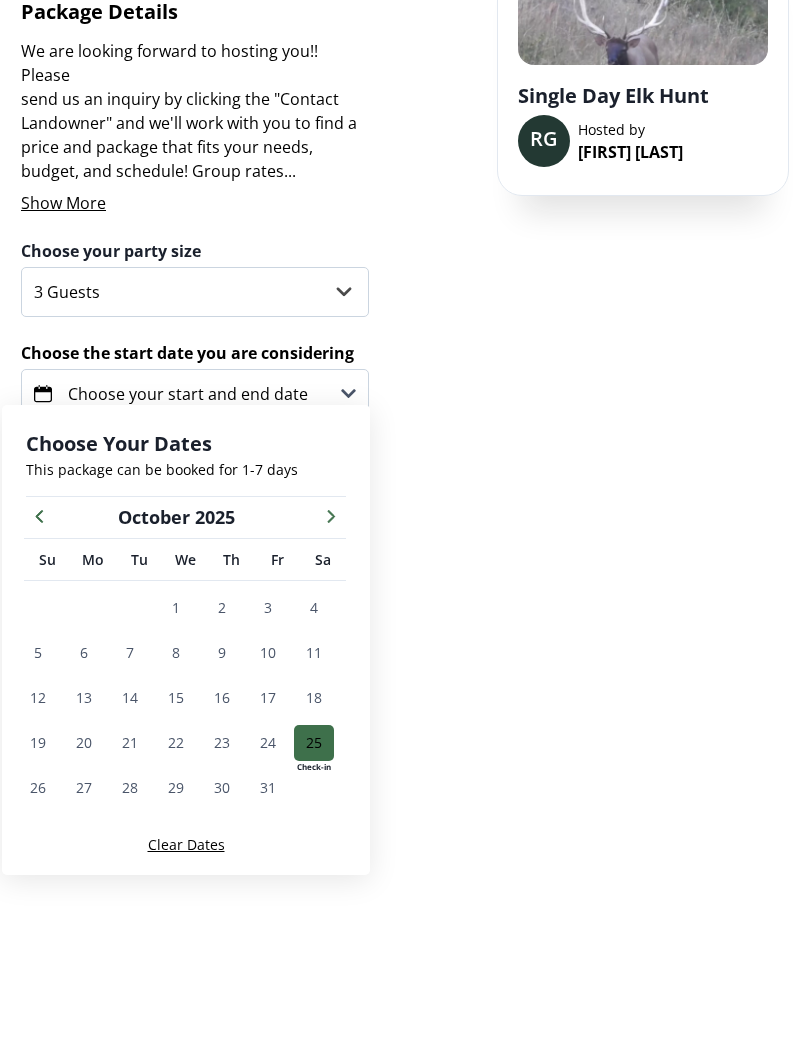 click on "28" at bounding box center (130, 895) 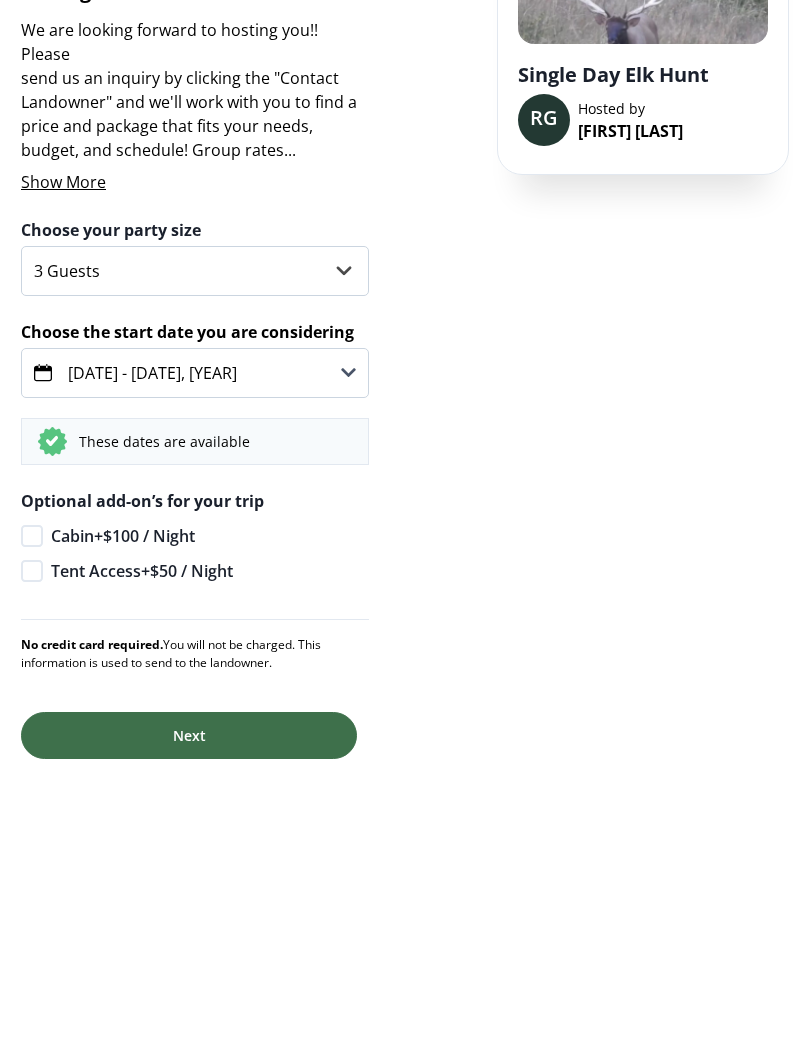 scroll, scrollTop: 20, scrollLeft: 0, axis: vertical 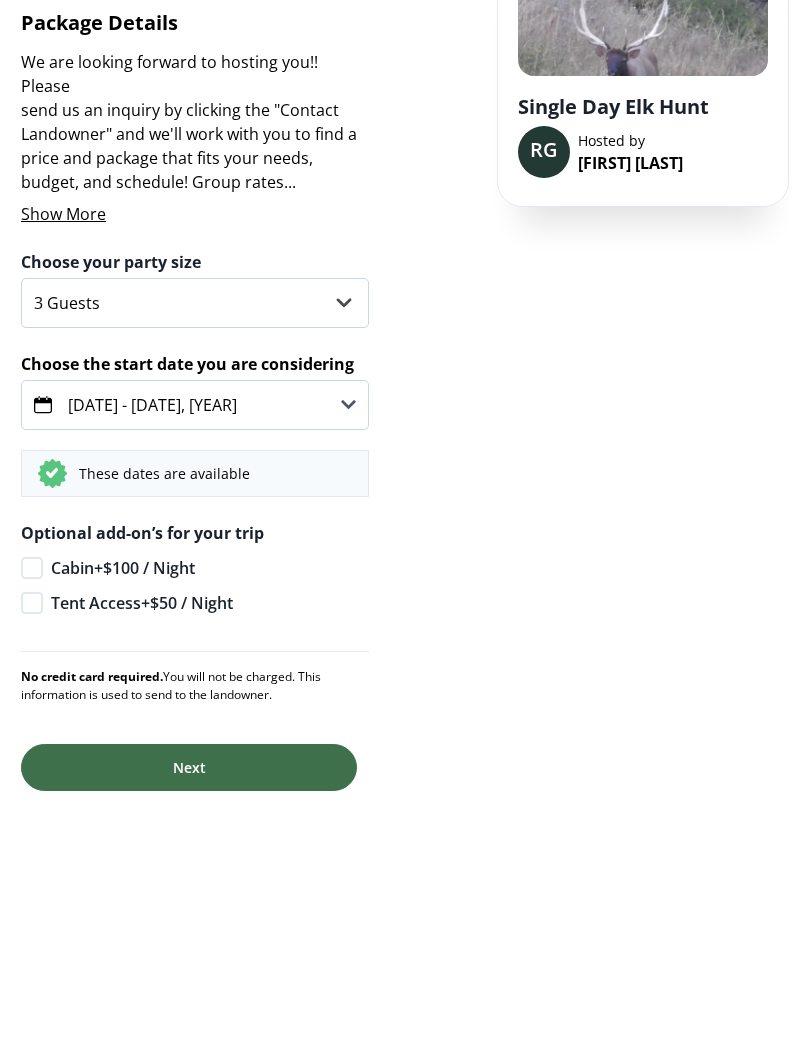 click on "Next" at bounding box center (189, 844) 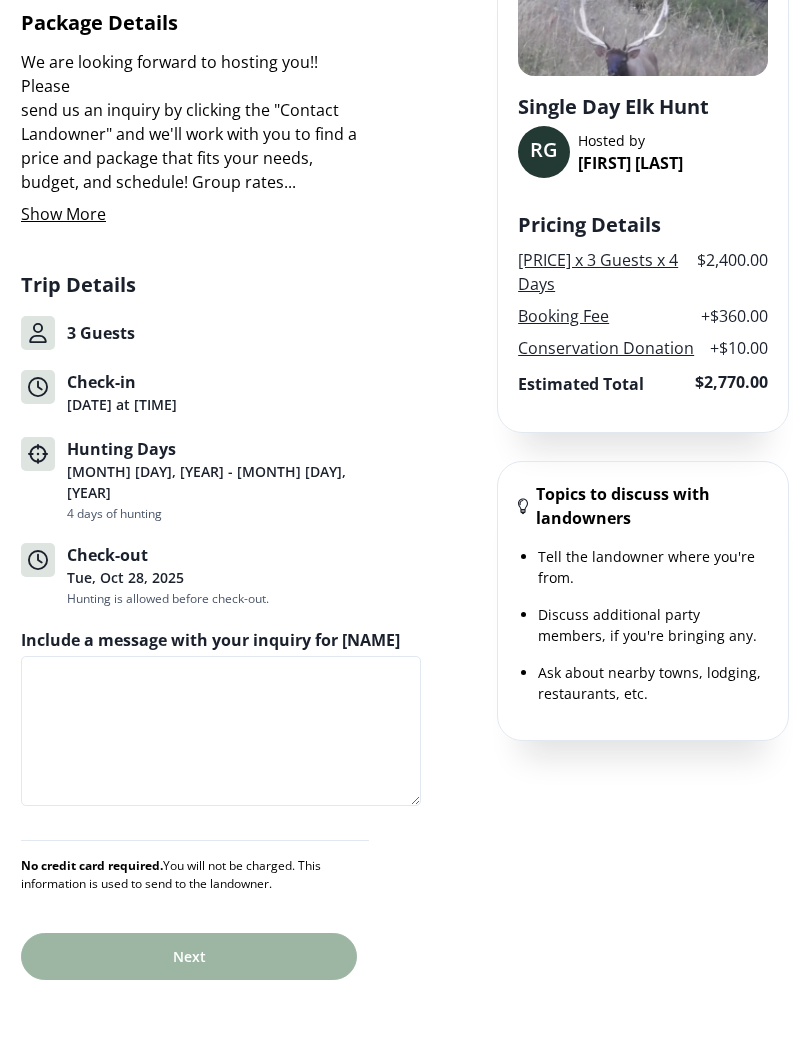 scroll, scrollTop: 0, scrollLeft: 0, axis: both 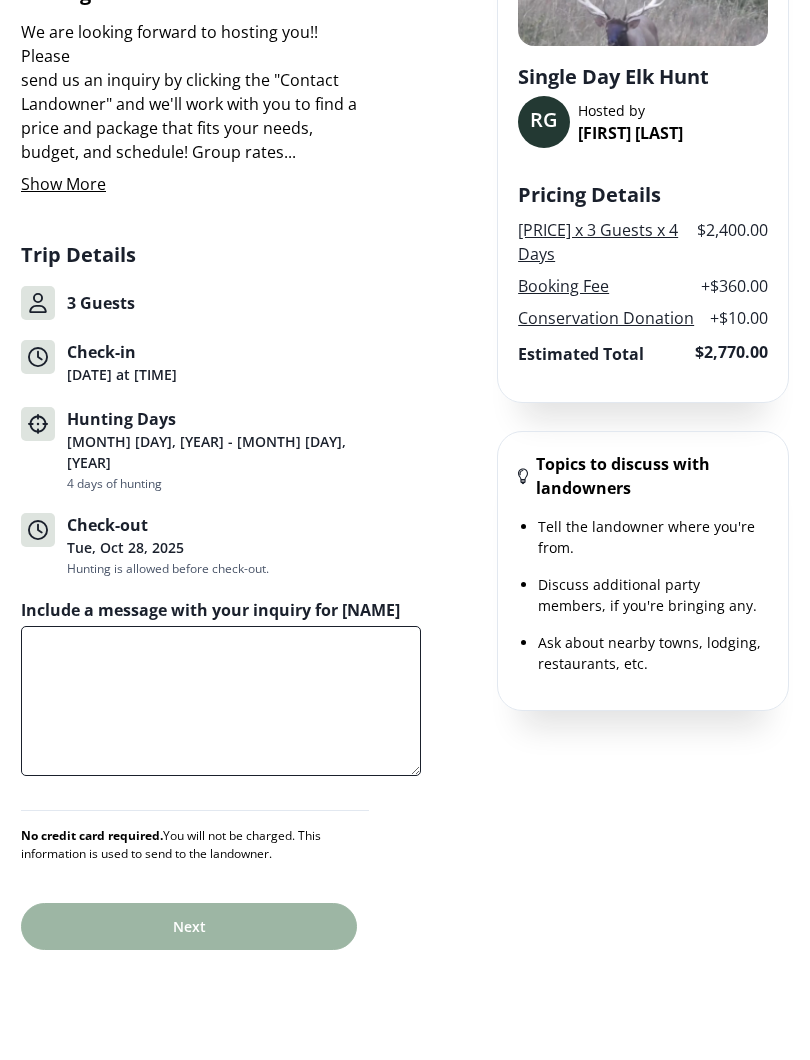 click on "Include a message with your inquiry for [NAME]" at bounding box center (221, 725) 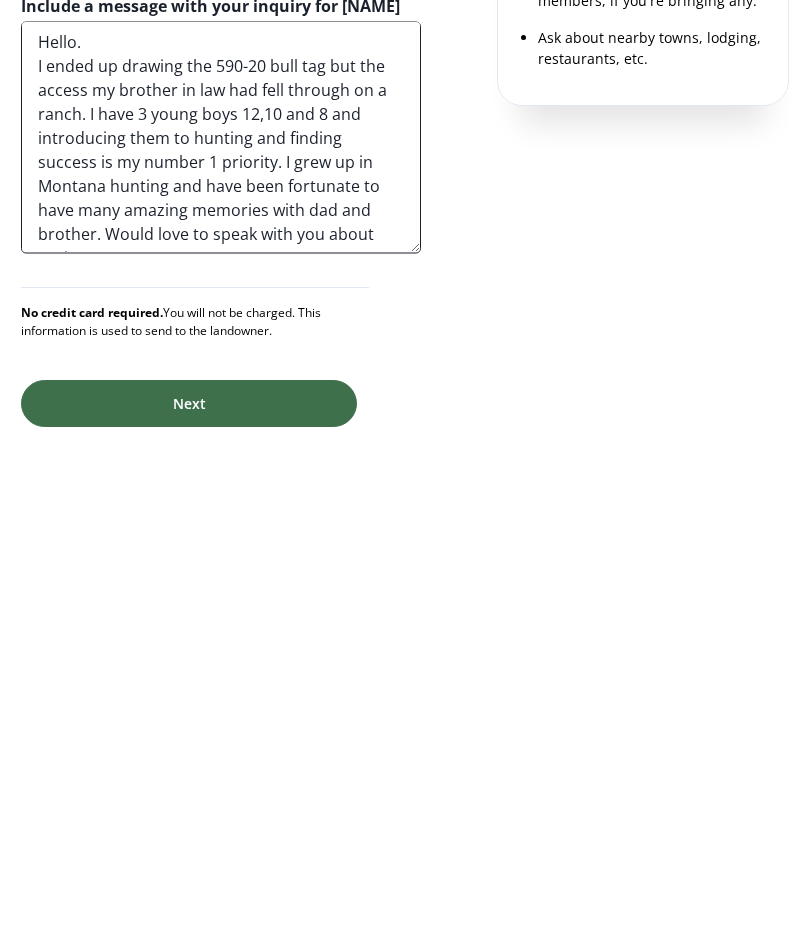 scroll, scrollTop: 374, scrollLeft: 0, axis: vertical 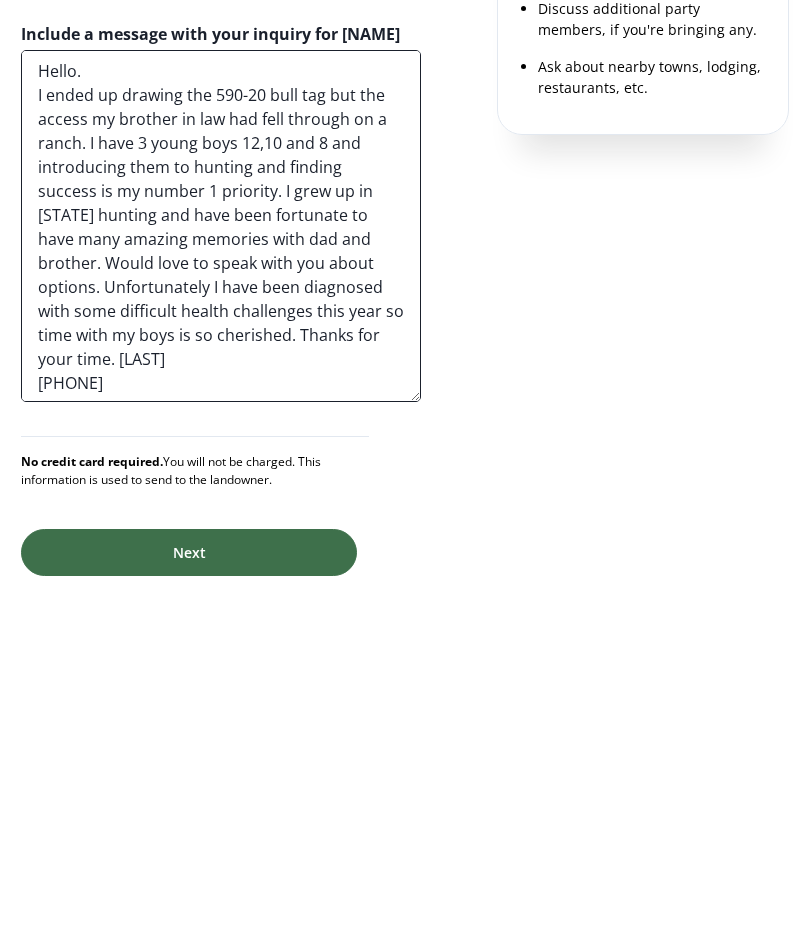 type on "Hello.
I ended up drawing the 590-20 bull tag but the access my brother in law had fell through on a ranch. I have 3 young boys 12,10 and 8 and introducing them to hunting and finding success is my number 1 priority. I grew up in [STATE] hunting and have been fortunate to have many amazing memories with dad and brother. Would love to speak with you about options. Unfortunately I have been diagnosed with some difficult health challenges this year so time with my boys is so cherished. Thanks for your time. [FIRST]
[PHONE]" 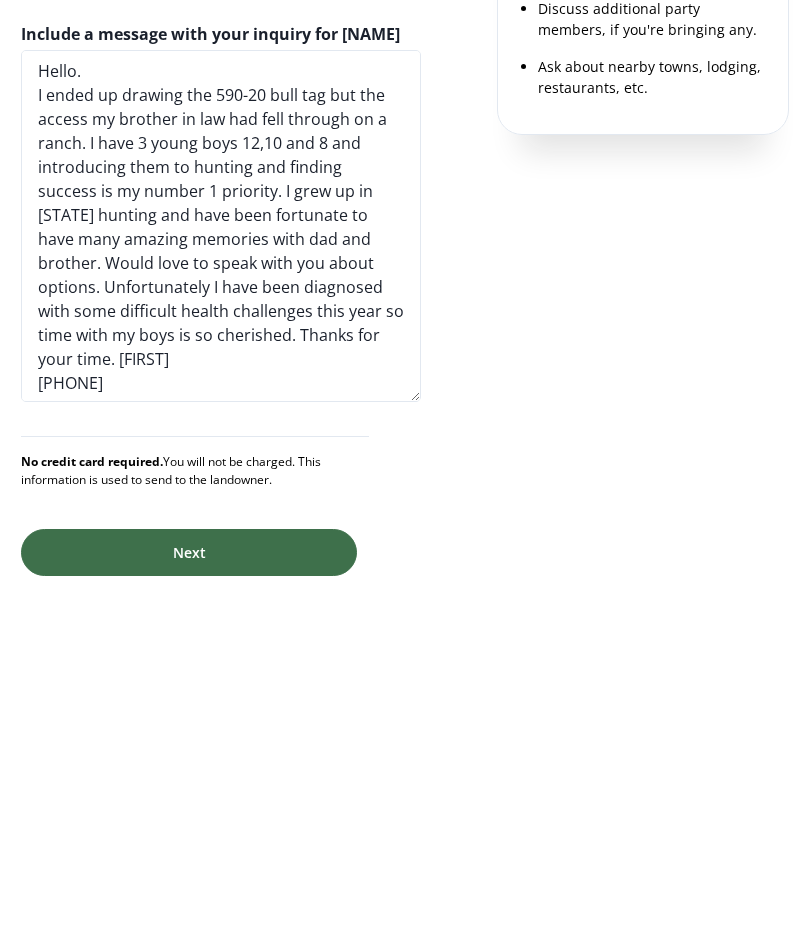 click on "Next" at bounding box center (189, 881) 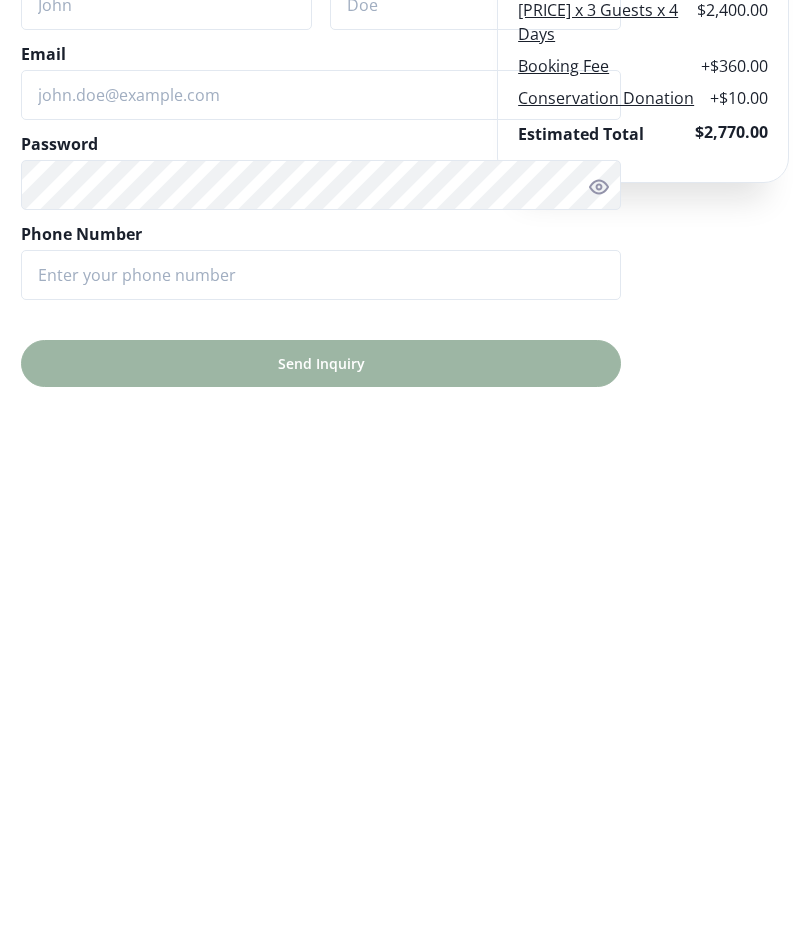 scroll, scrollTop: 84, scrollLeft: 0, axis: vertical 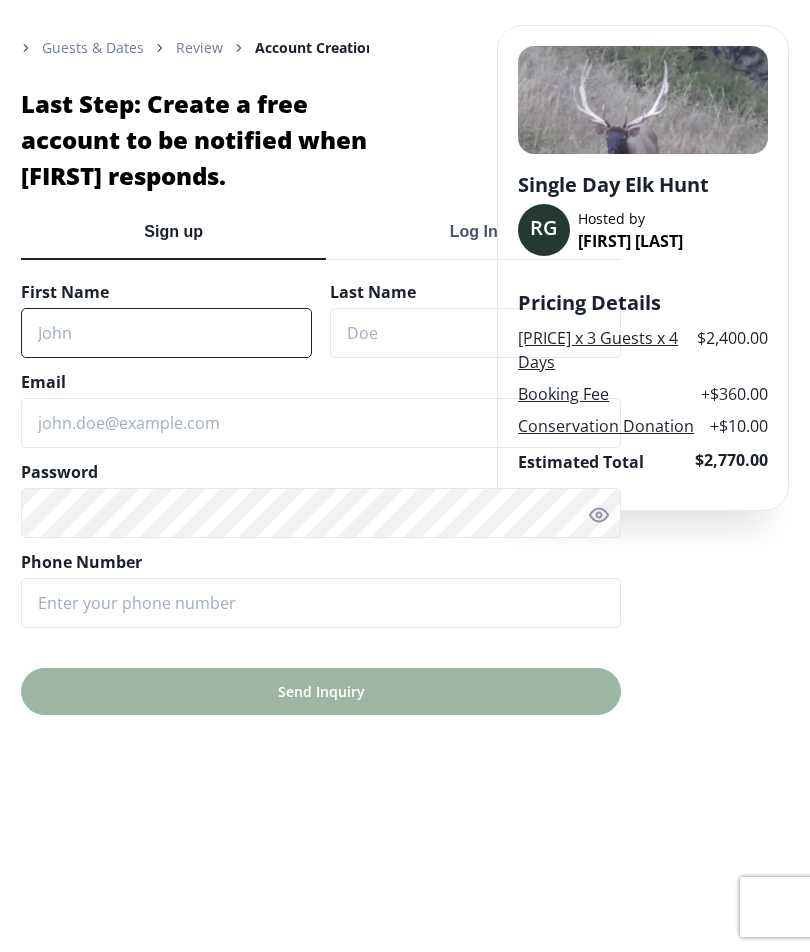 click on "First Name" at bounding box center (166, 334) 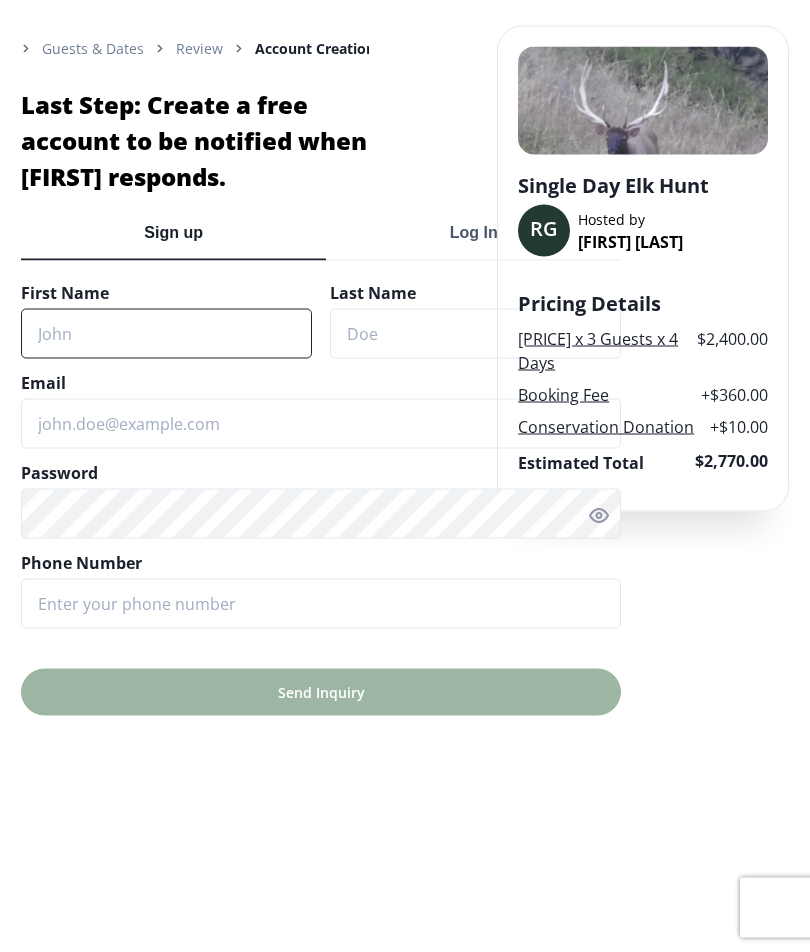 type on "Travis" 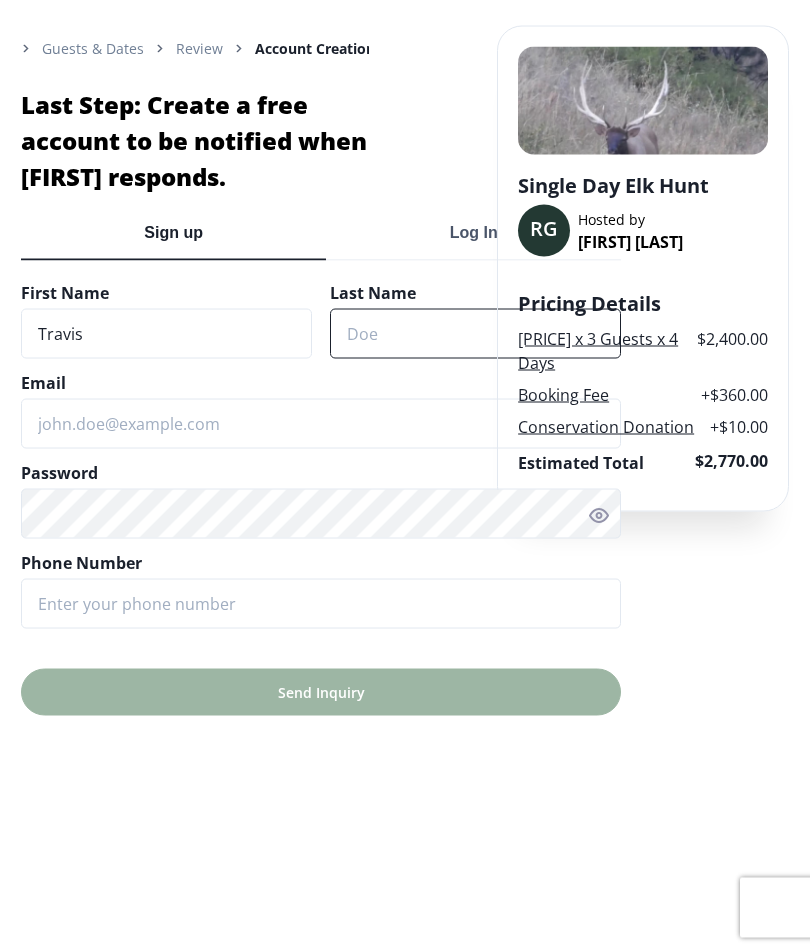 type on "[LAST]" 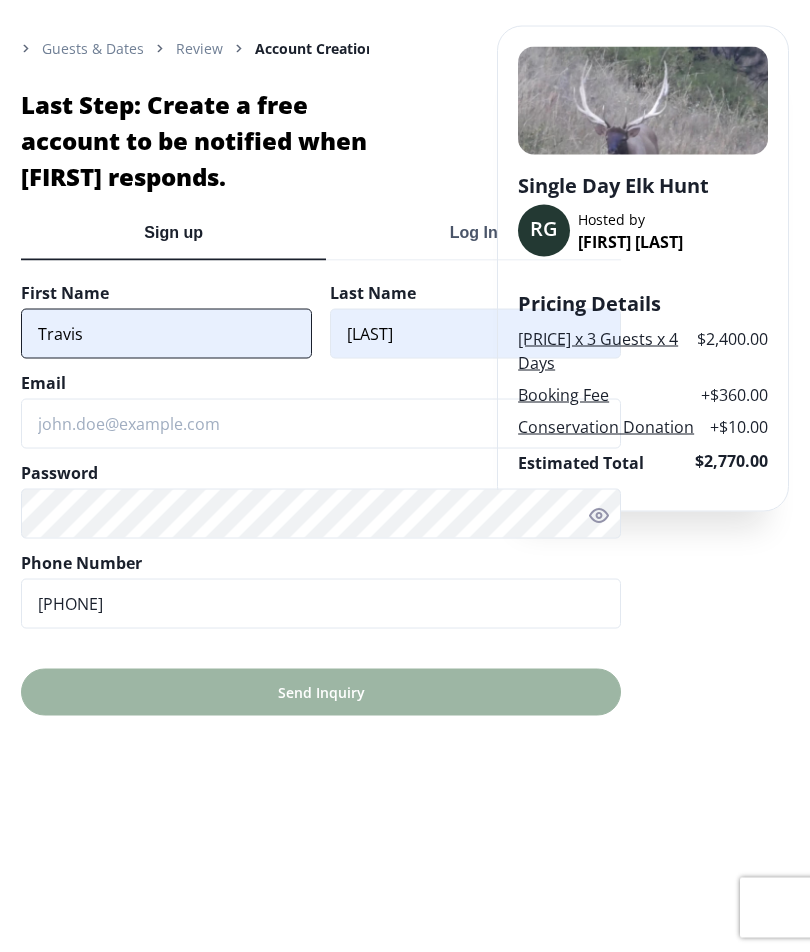 type on "([PHONE])" 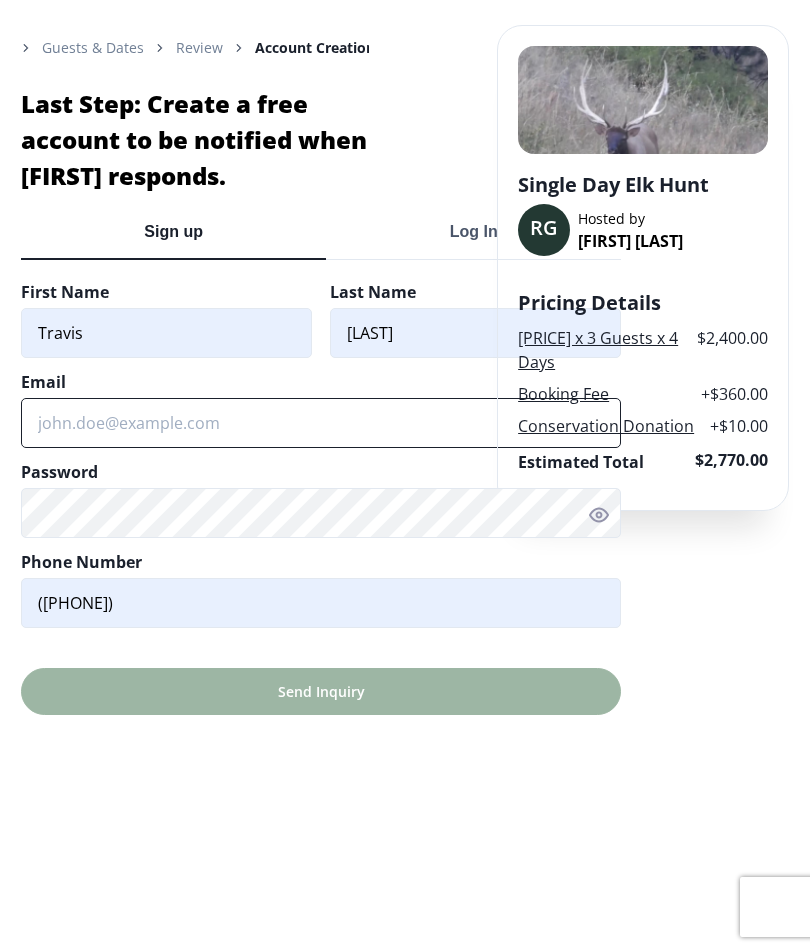 click on "Email" at bounding box center (321, 424) 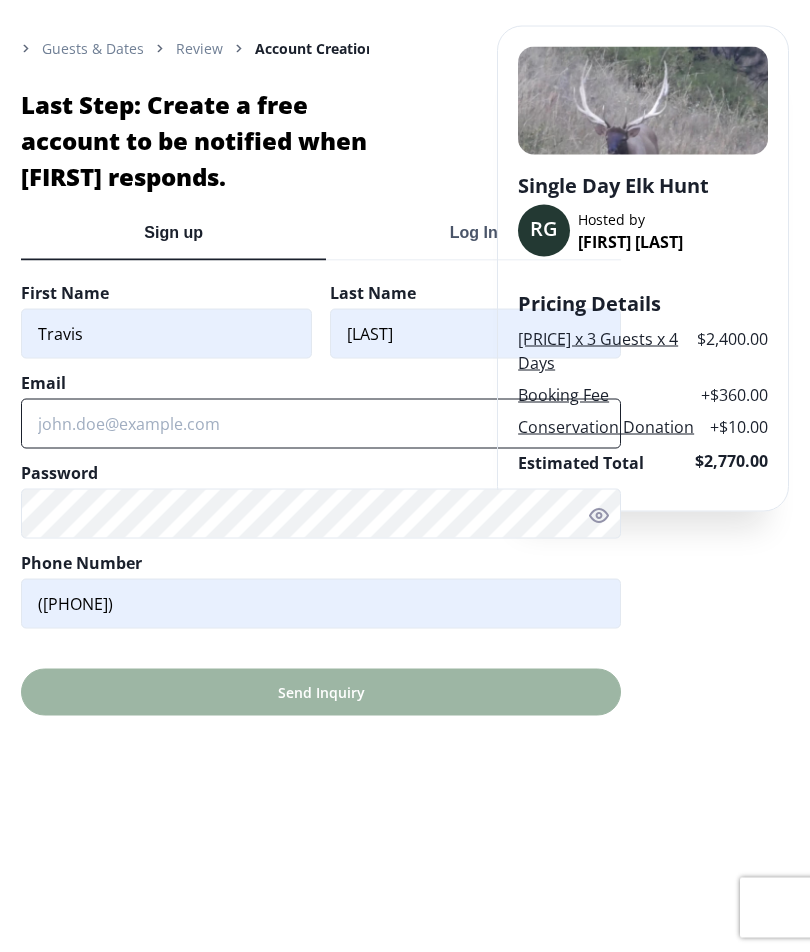 type on "[EMAIL]" 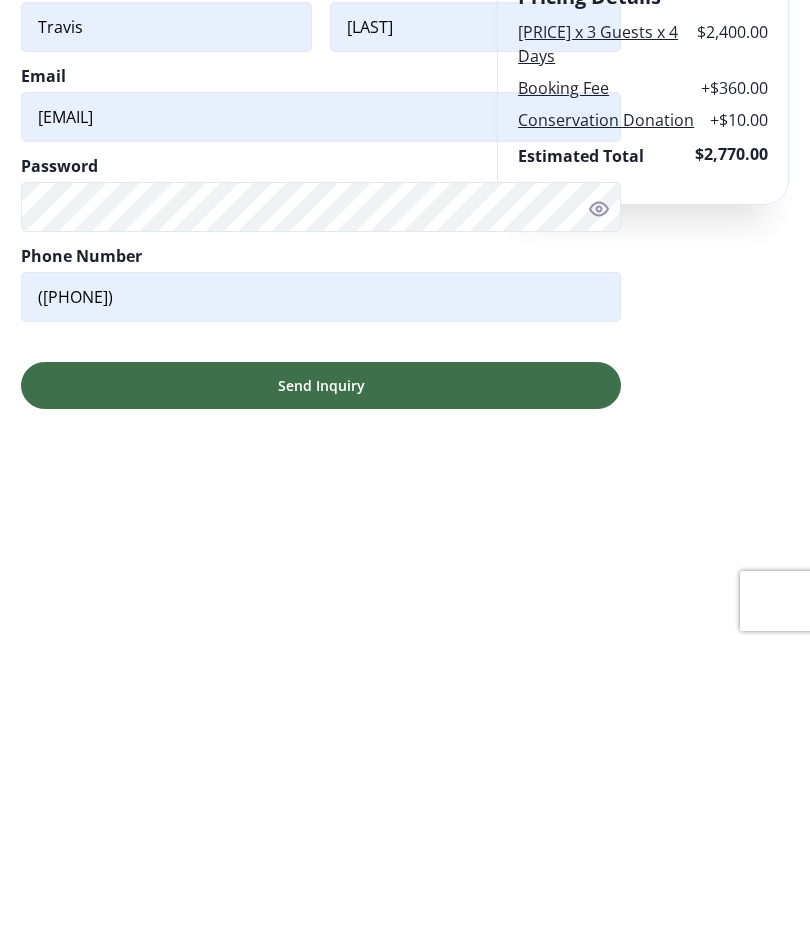 click on "Send Inquiry" at bounding box center [321, 692] 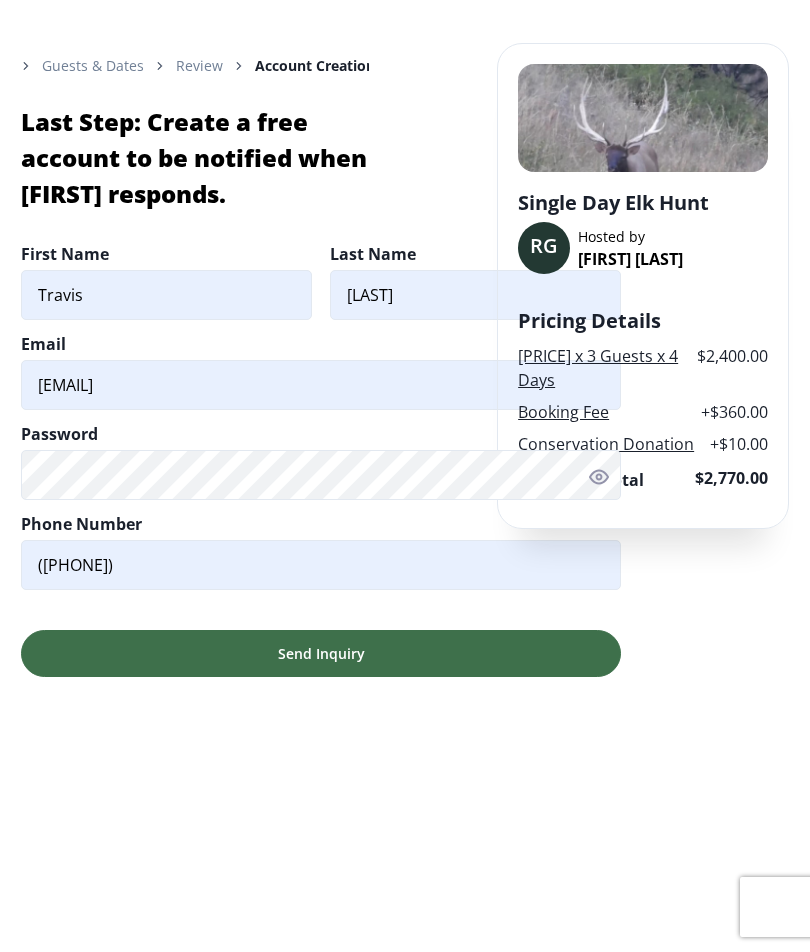 scroll, scrollTop: 0, scrollLeft: 0, axis: both 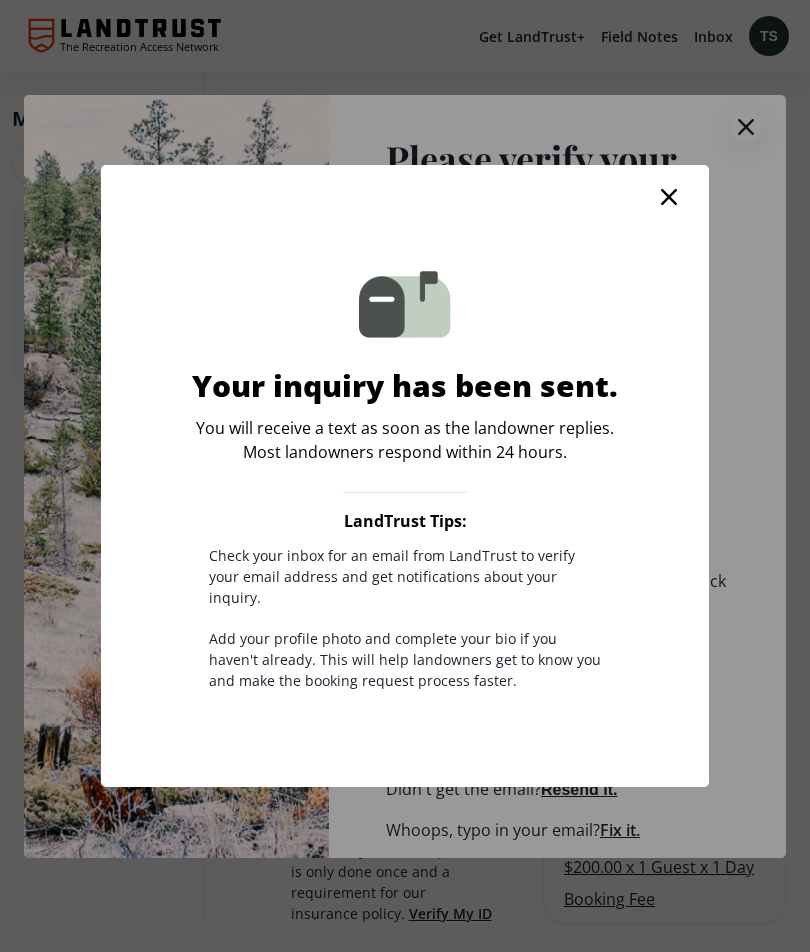 click on "Your inquiry has been sent. You will receive a text as soon as the landowner replies. Most landowners respond within 24 hours." at bounding box center (405, 326) 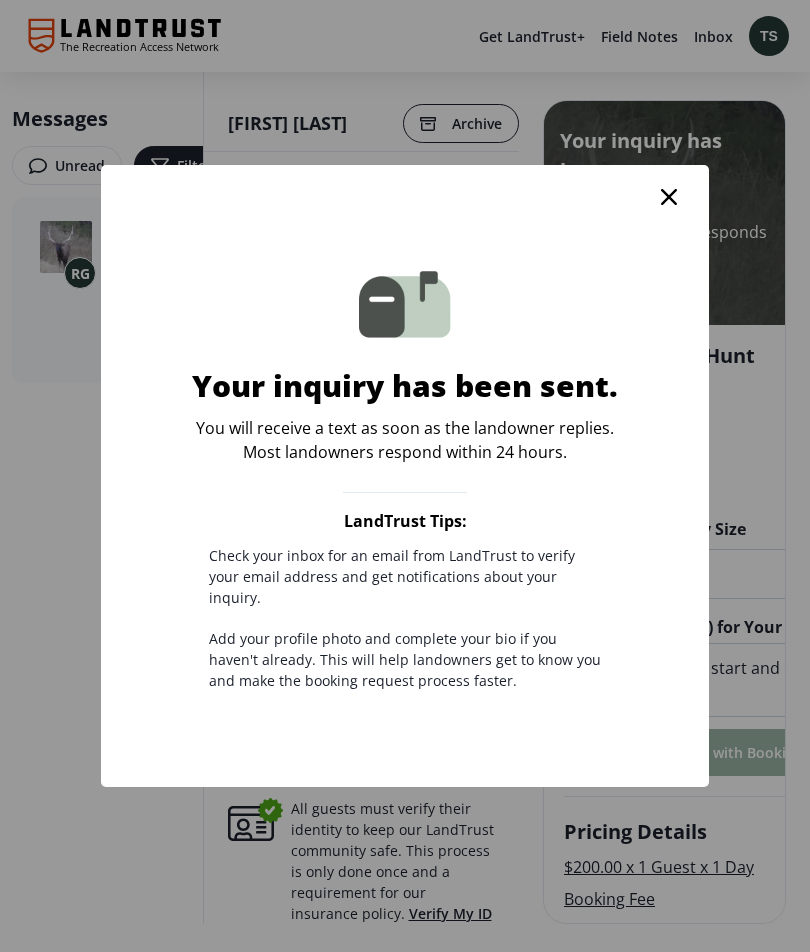 click on "Your inquiry has been sent. You will receive a text as soon as the landowner replies. Most landowners respond within 24 hours. LandTrust Tips: Check your inbox for an email from LandTrust to verify your email address and get notifications about your inquiry. Add your profile photo and complete your bio if you haven't already. This will help landowners get to know you and make the booking request process faster." at bounding box center [405, 476] 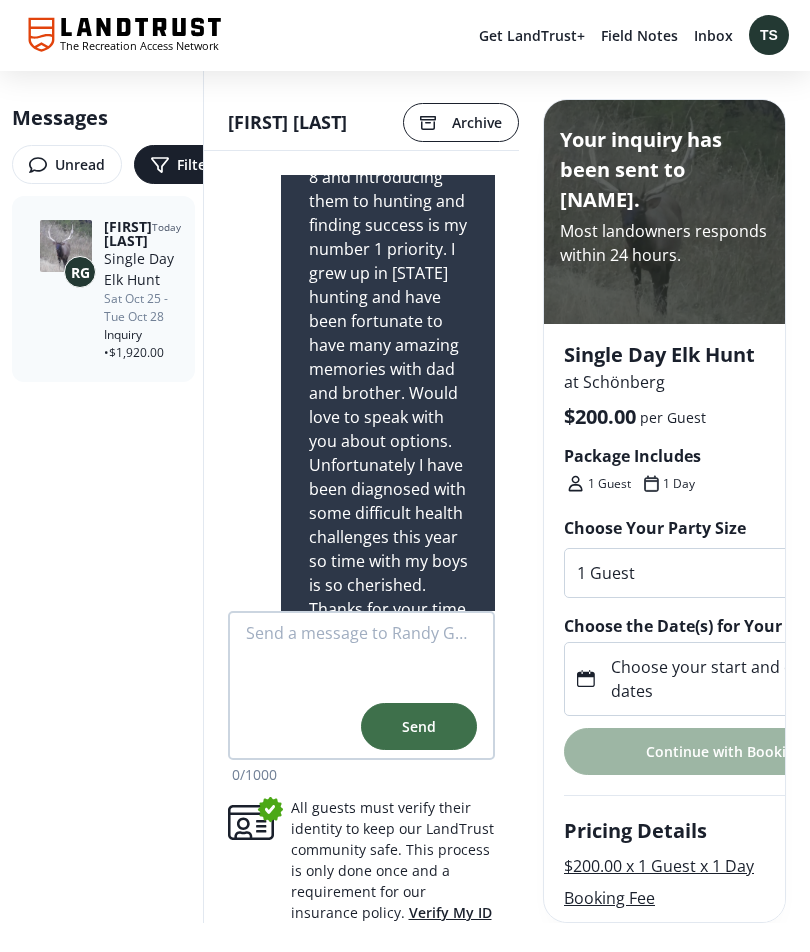 scroll, scrollTop: 0, scrollLeft: 0, axis: both 